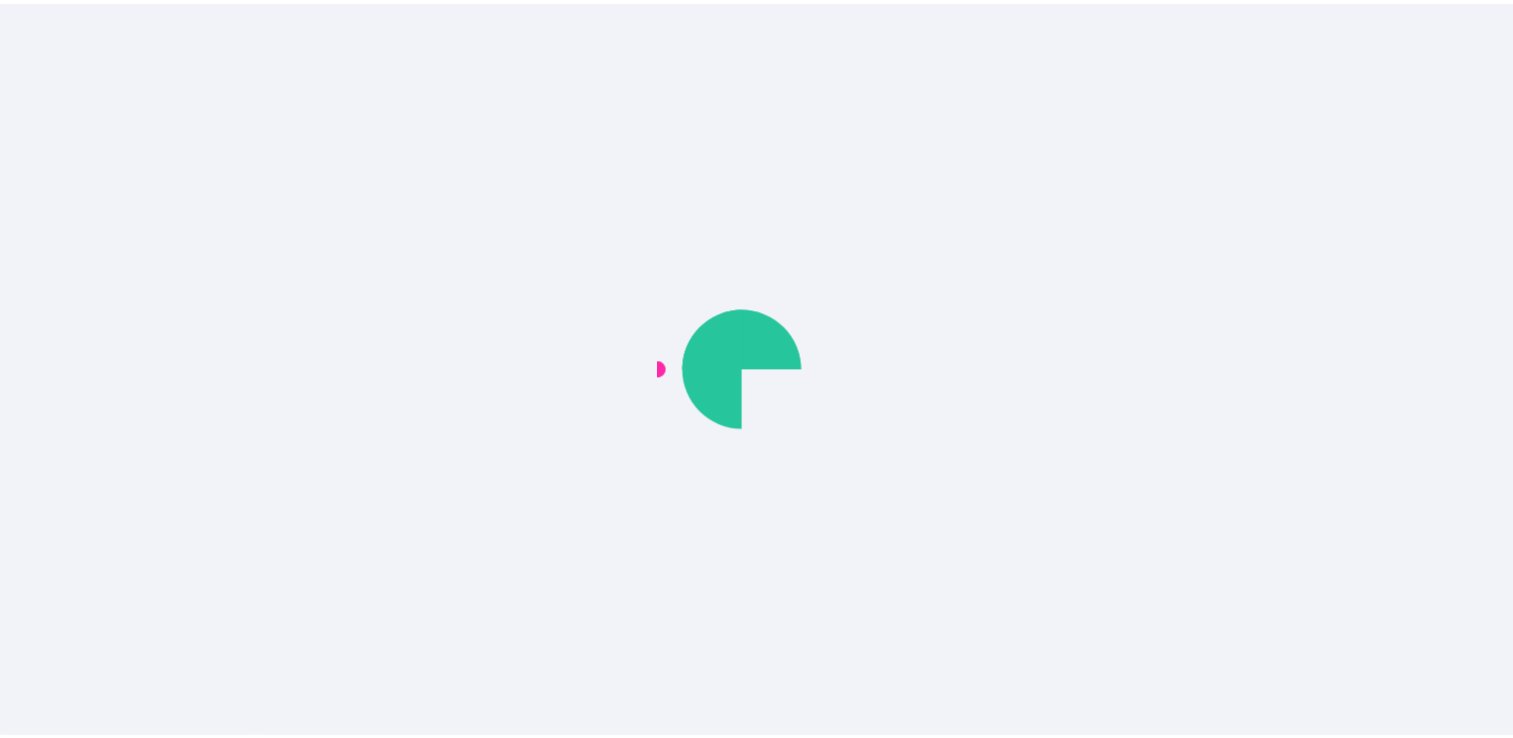 scroll, scrollTop: 0, scrollLeft: 0, axis: both 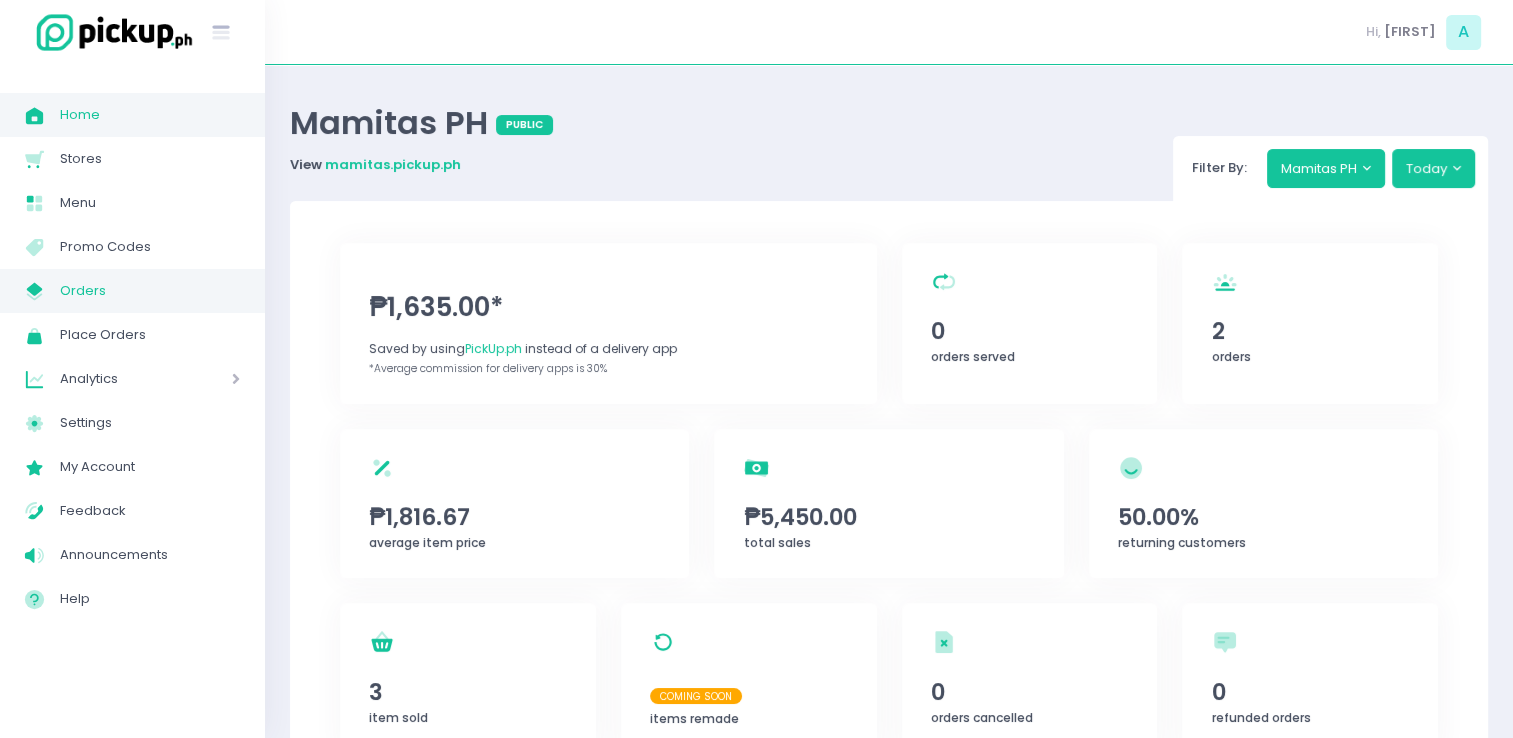 click on "My Store Created with Sketch." at bounding box center (42, 291) 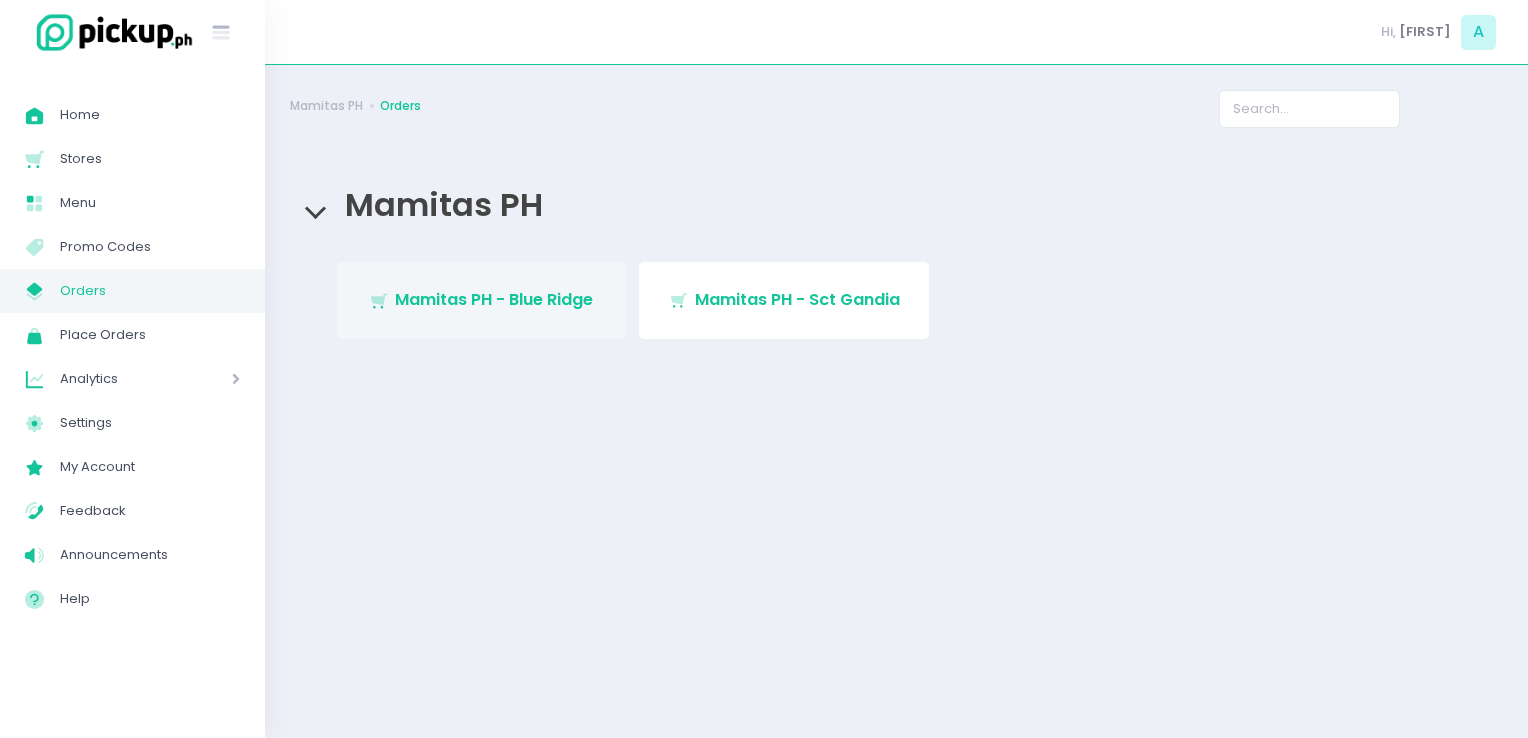 click on "Stockholm-icons / Shopping / Cart1 Created with Sketch. Mamitas PH - Blue Ridge" at bounding box center [482, 300] 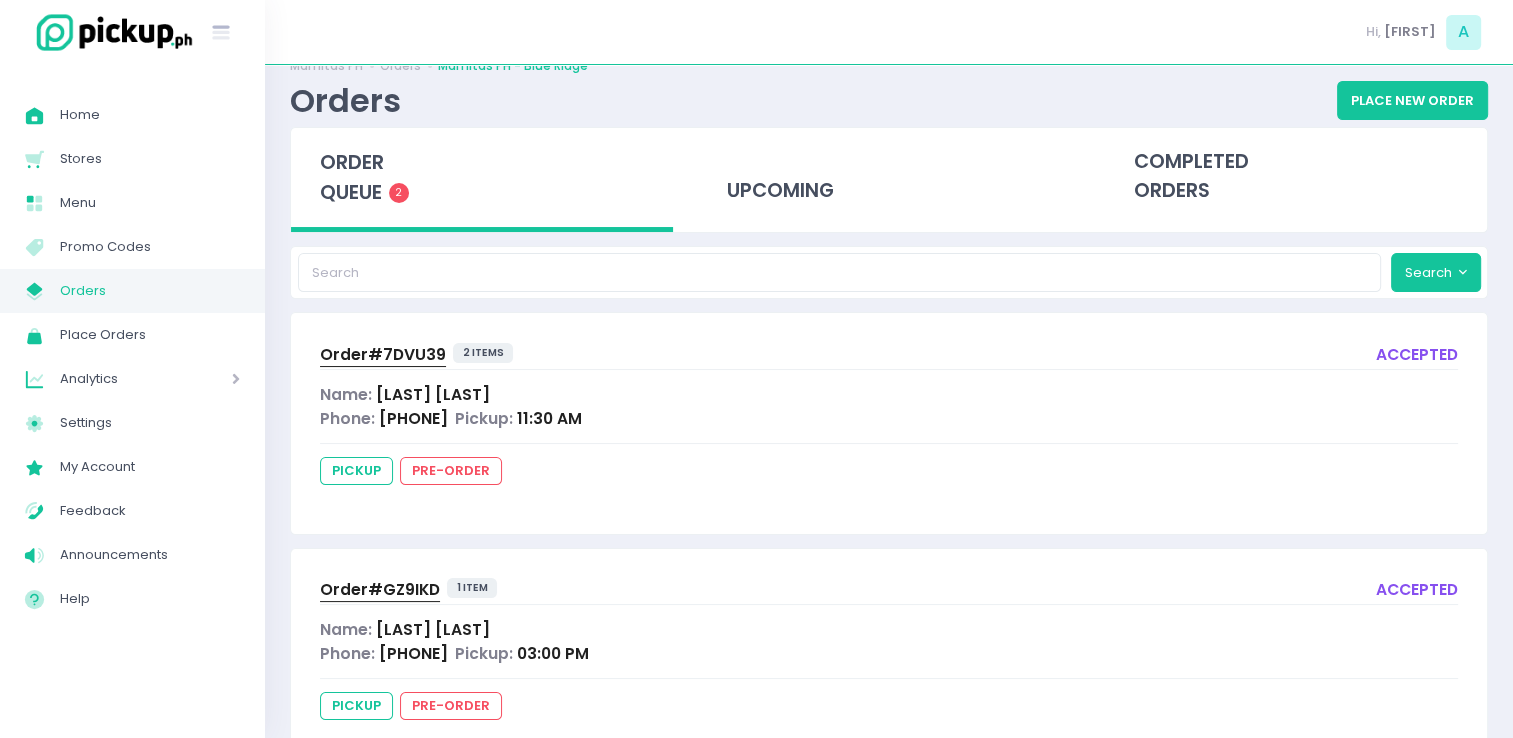 scroll, scrollTop: 106, scrollLeft: 0, axis: vertical 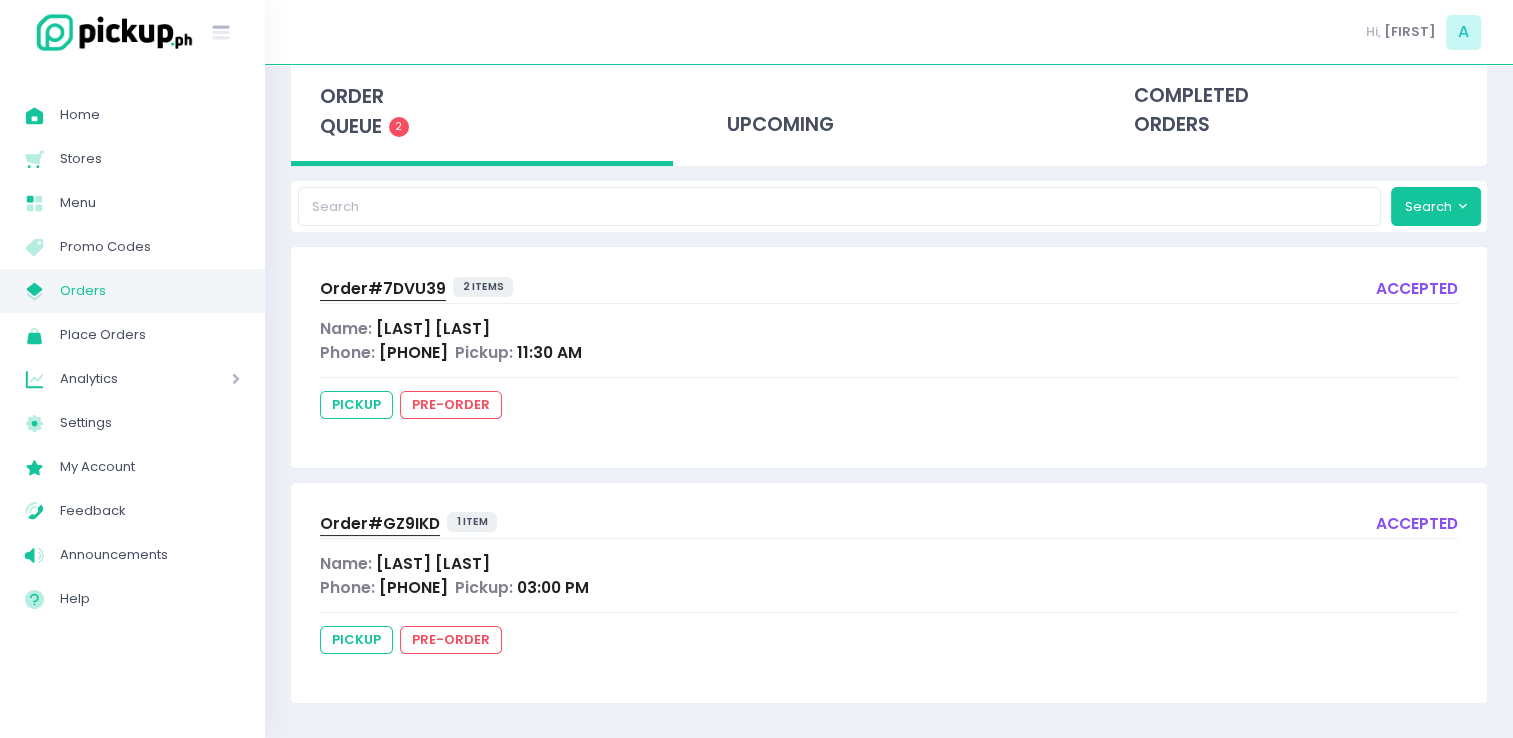 click on "Orders" at bounding box center (150, 291) 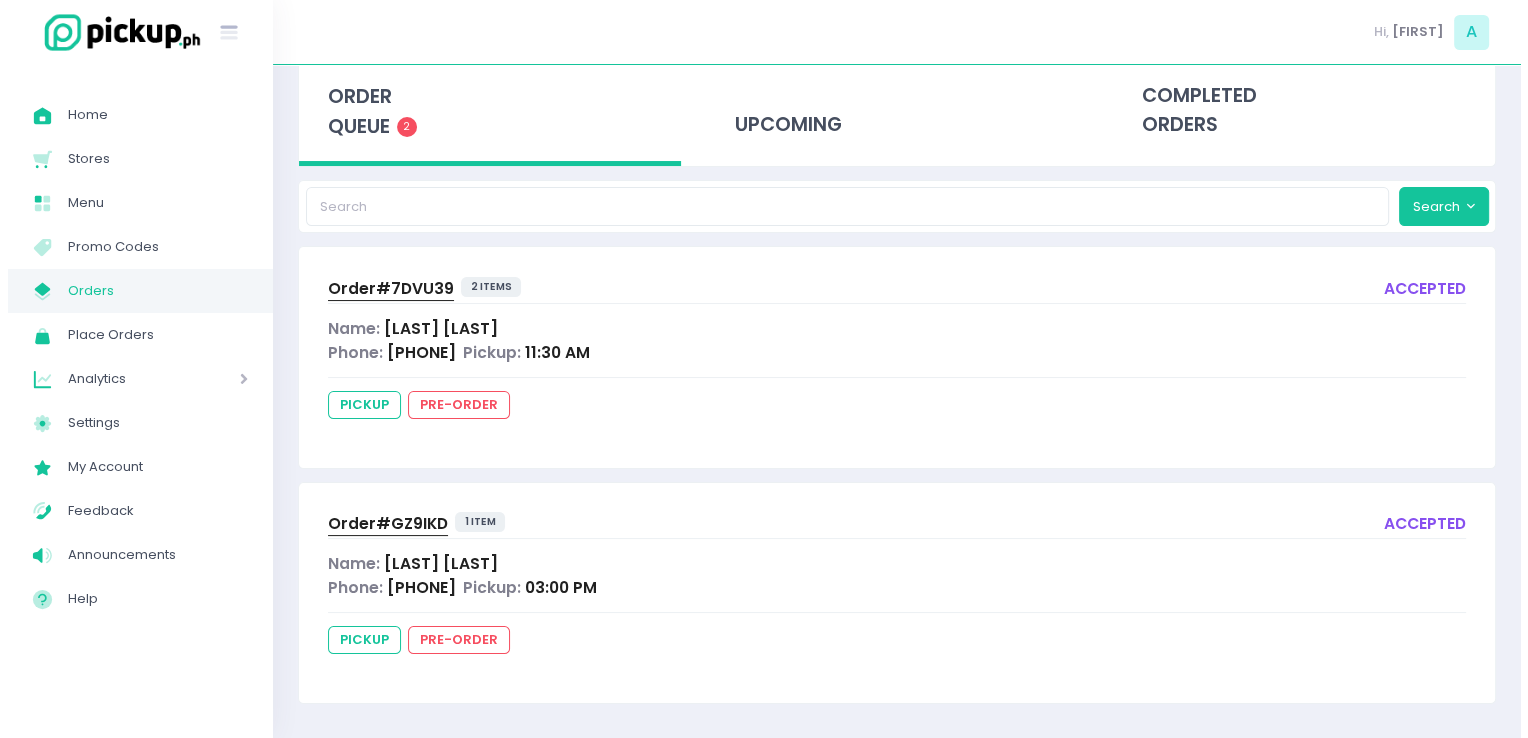 scroll, scrollTop: 0, scrollLeft: 0, axis: both 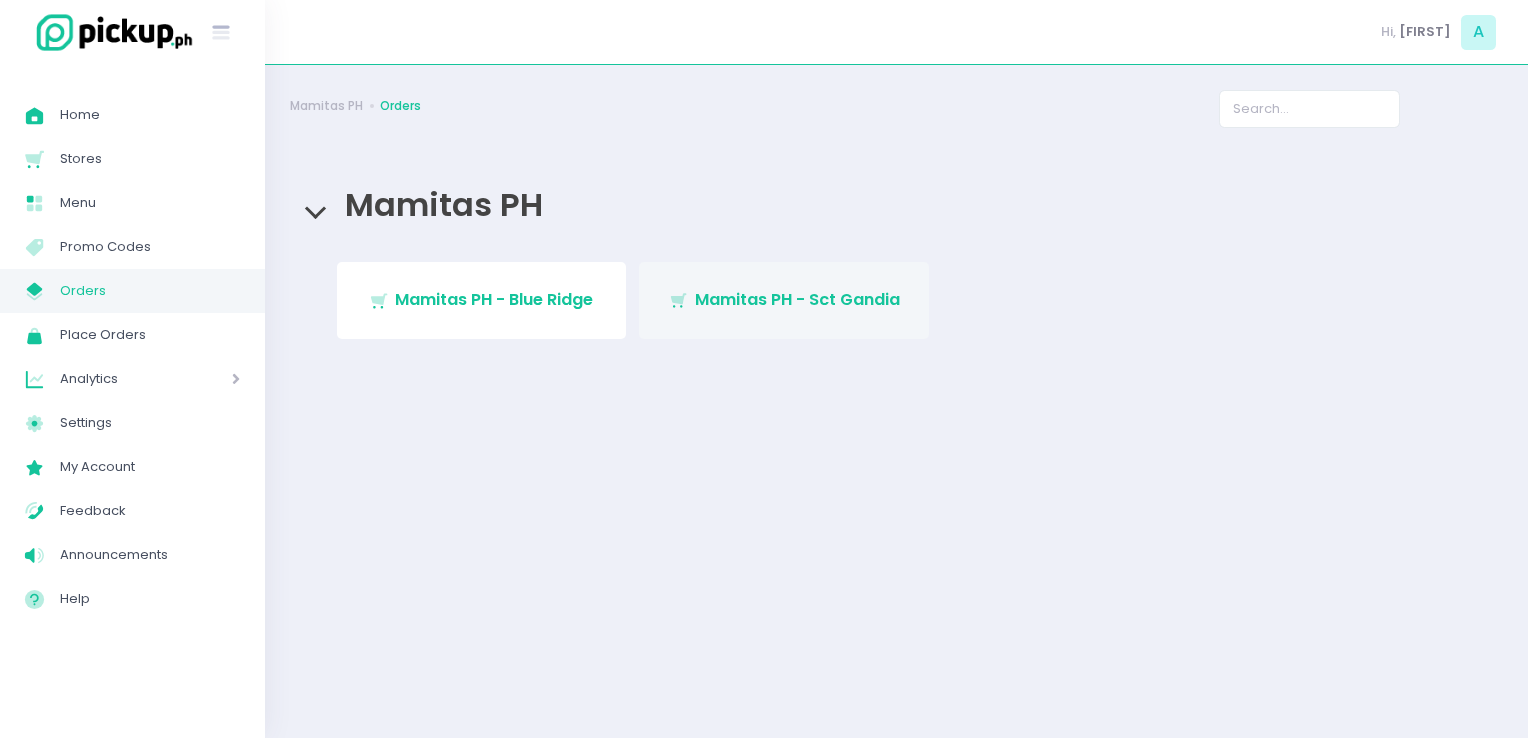 click on "Stockholm-icons / Shopping / Cart1 Created with Sketch. Mamitas PH - Sct Gandia" at bounding box center (784, 300) 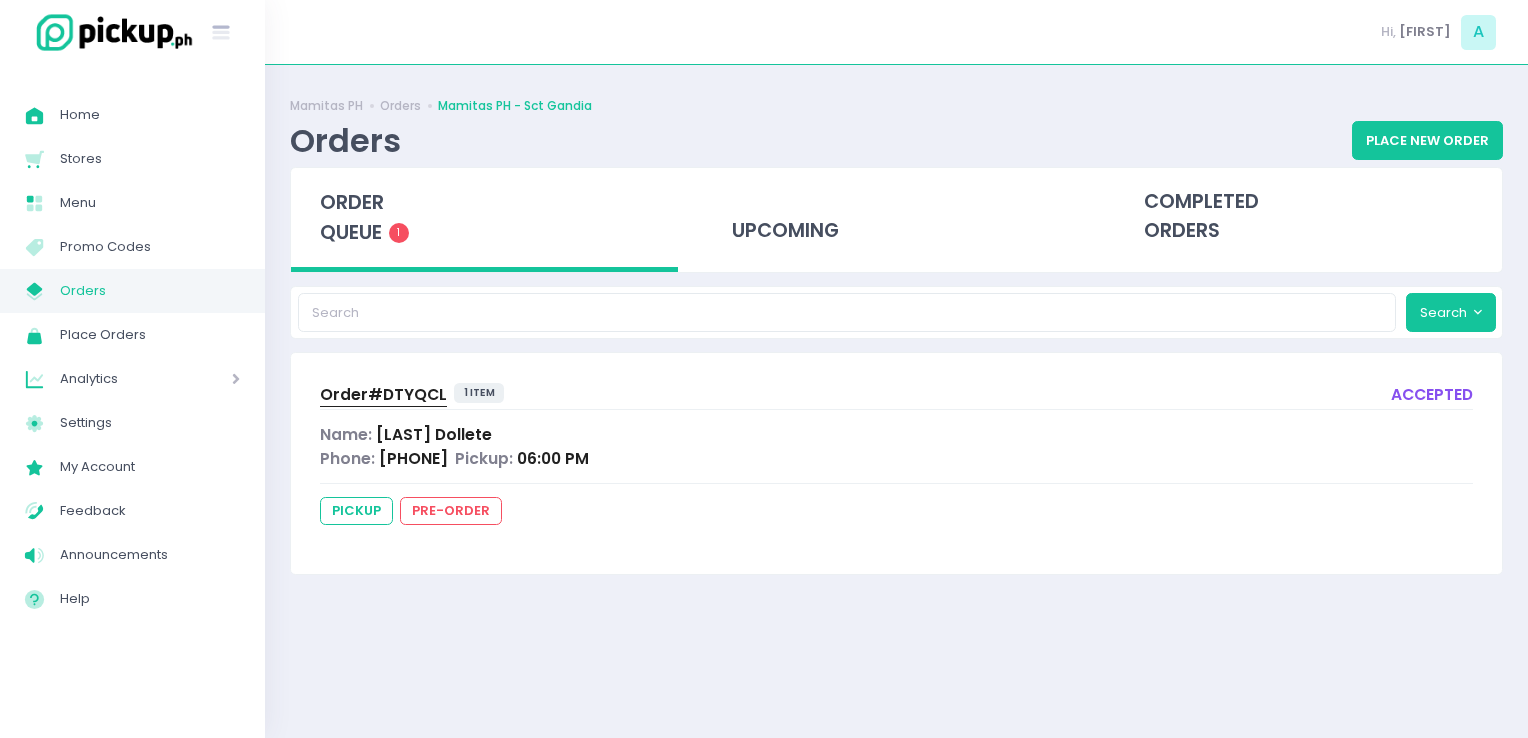 click on "Orders" at bounding box center [150, 291] 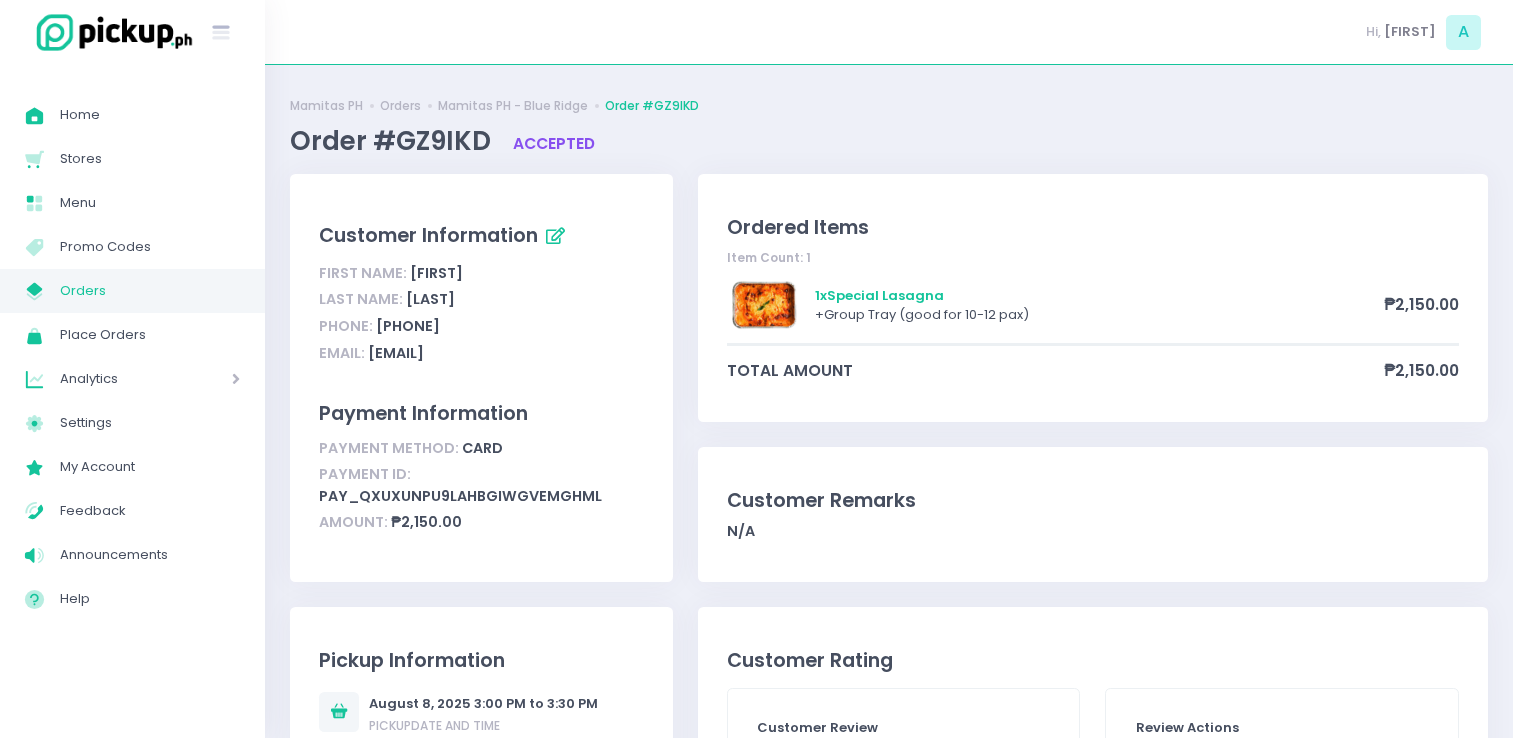 scroll, scrollTop: 0, scrollLeft: 0, axis: both 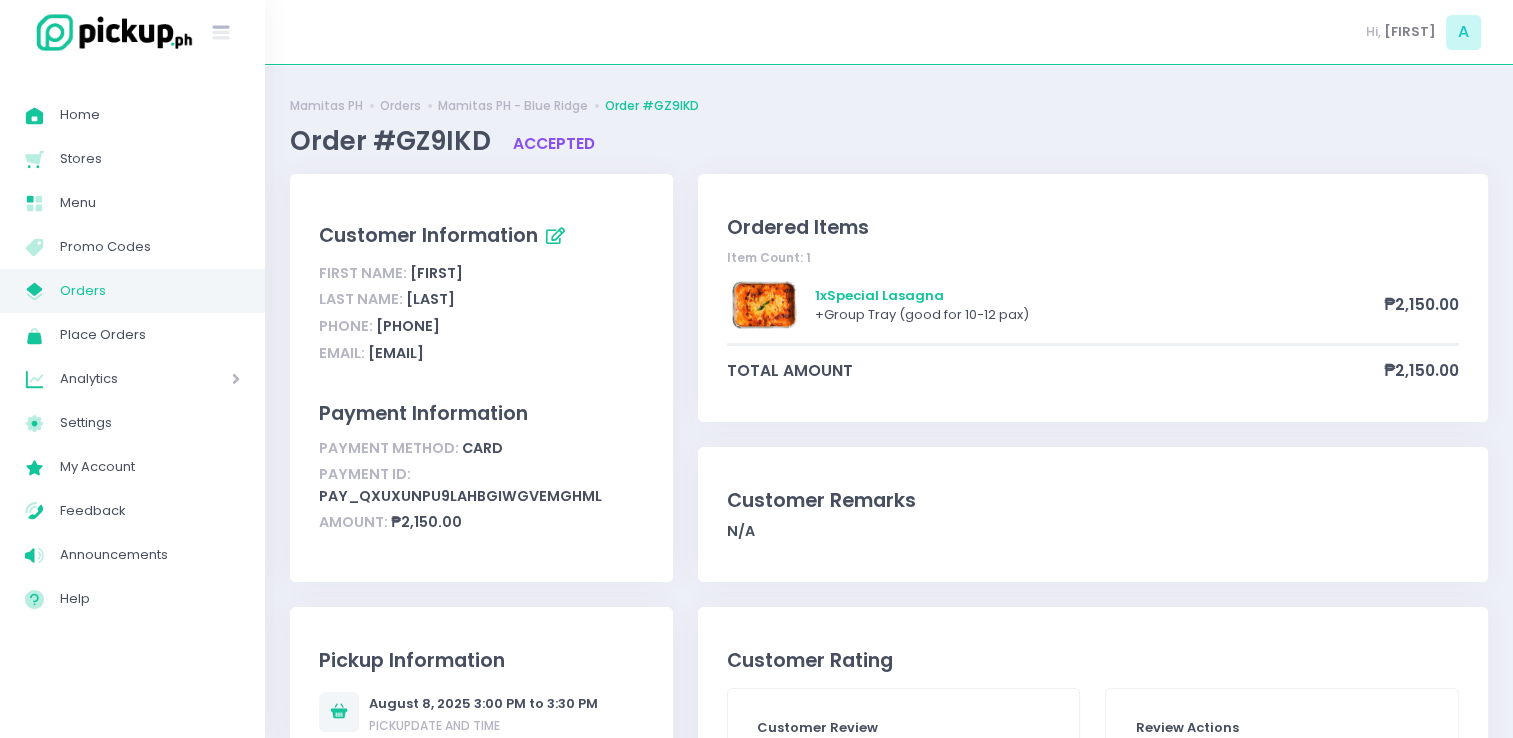 click on "My Store Created with Sketch. Orders" at bounding box center [132, 291] 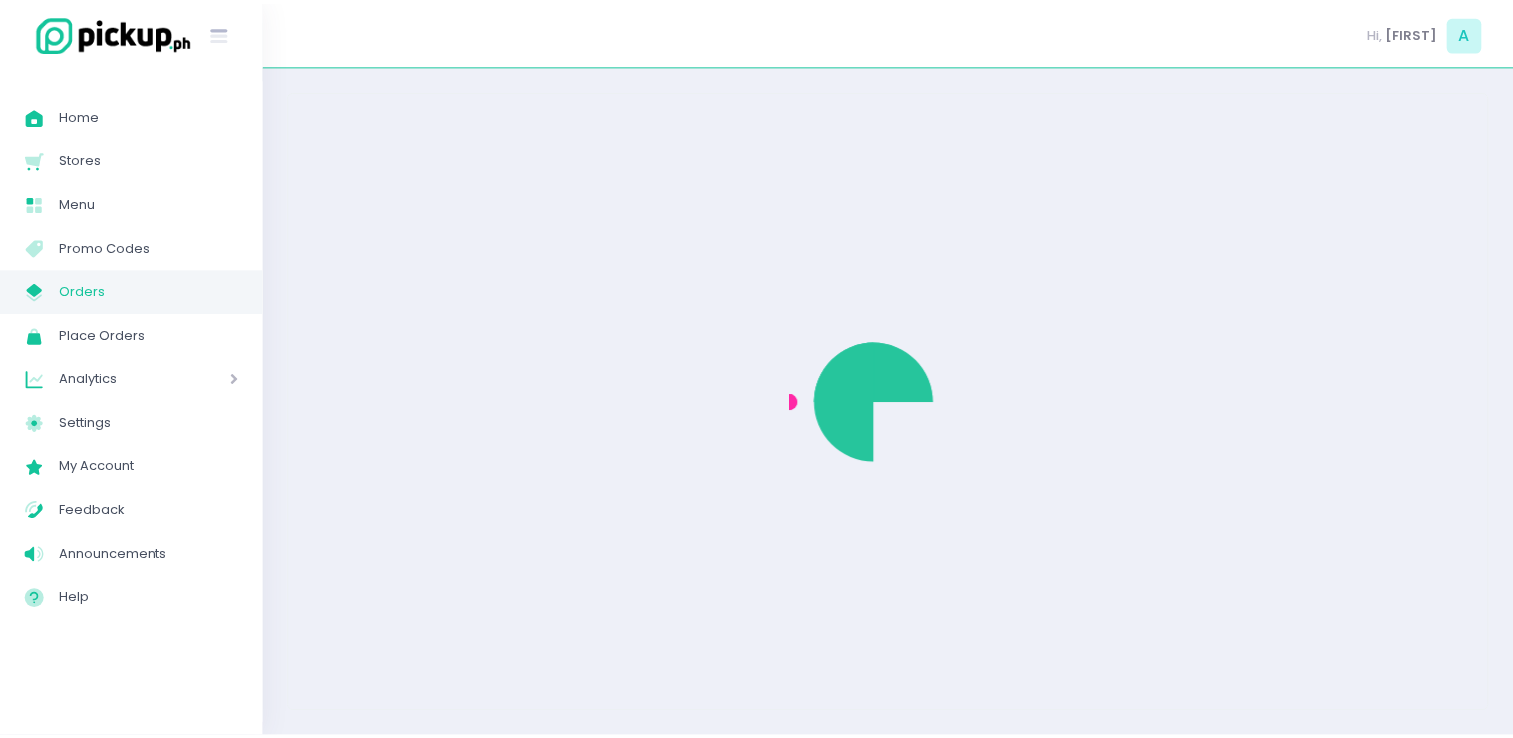 scroll, scrollTop: 0, scrollLeft: 0, axis: both 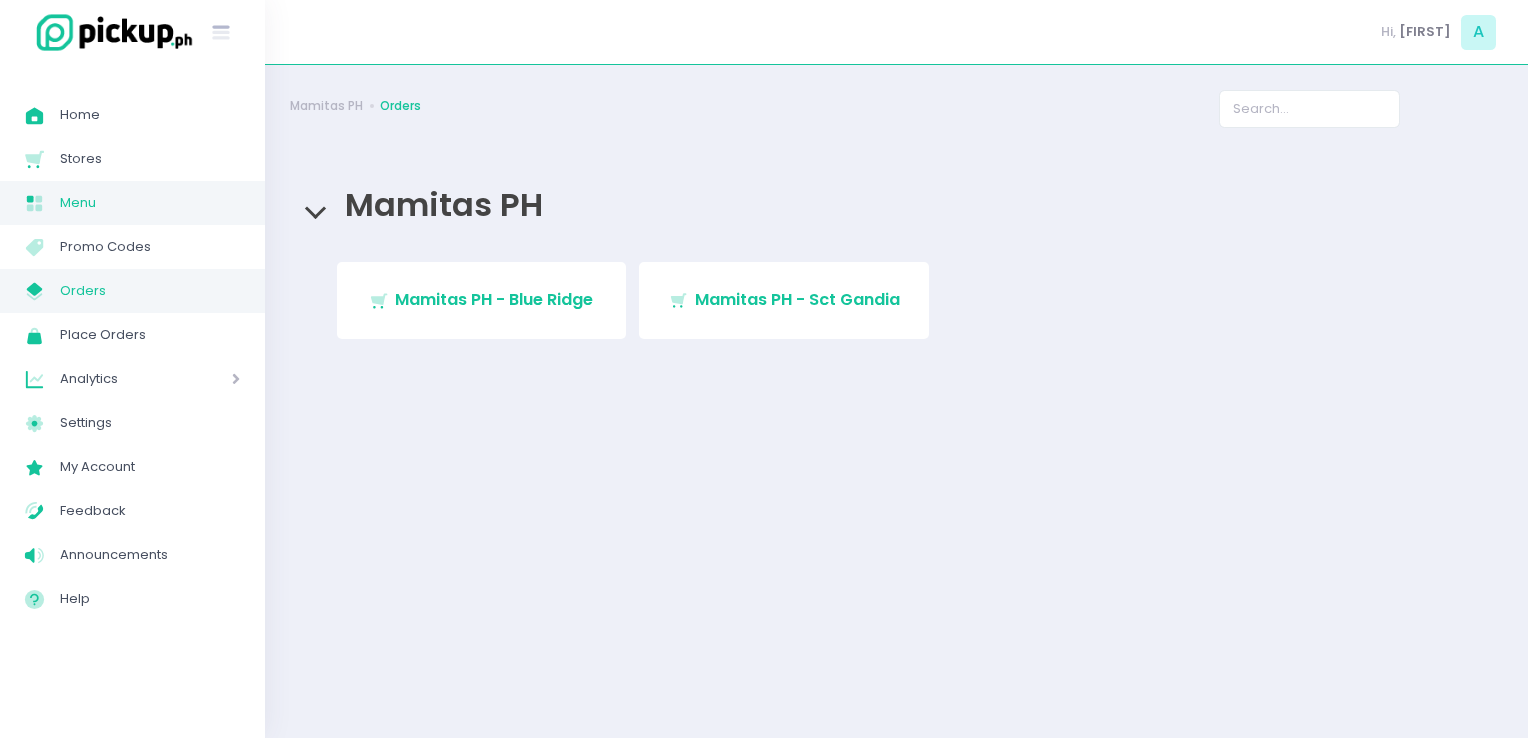 click on "Menu" at bounding box center (150, 203) 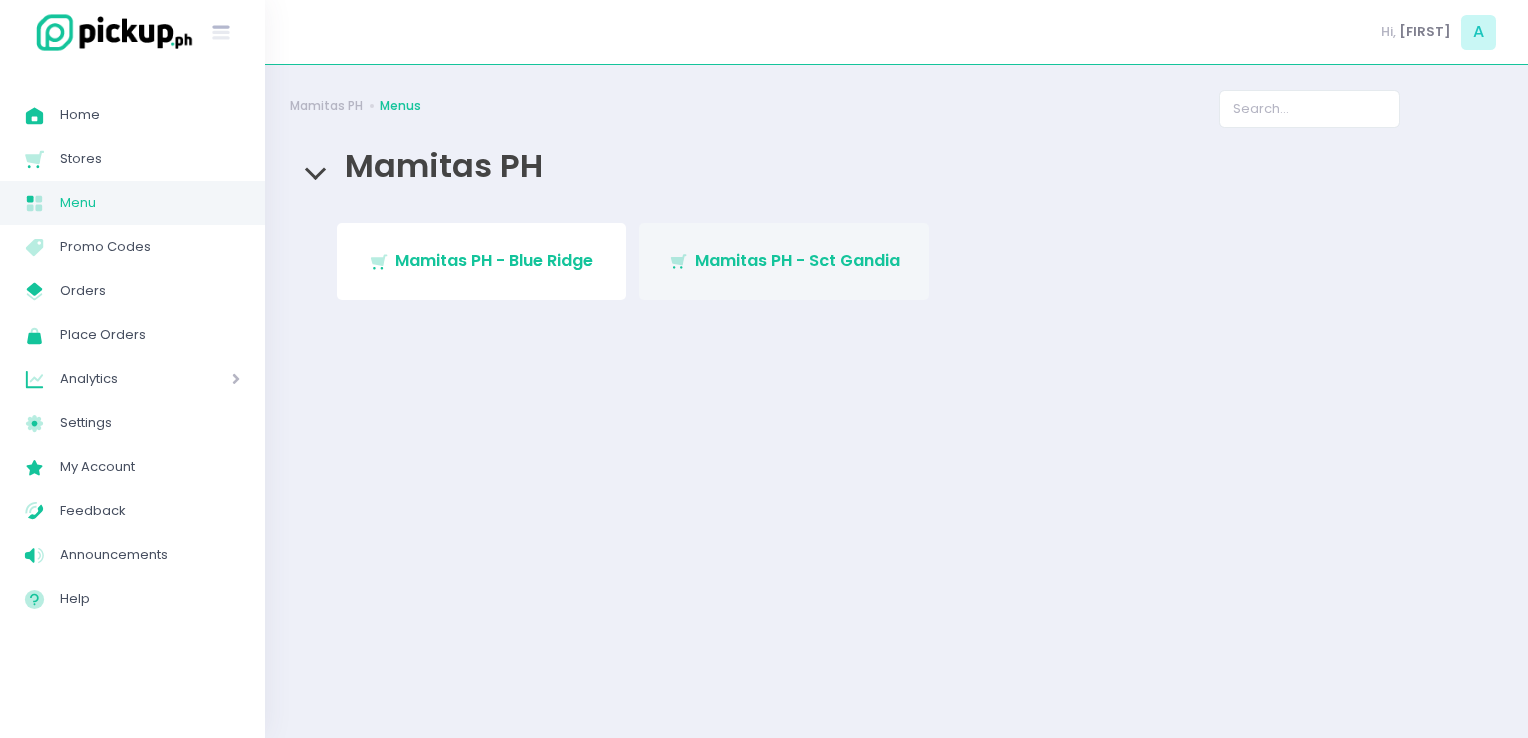 click on "Mamitas PH - Sct Gandia" at bounding box center (797, 260) 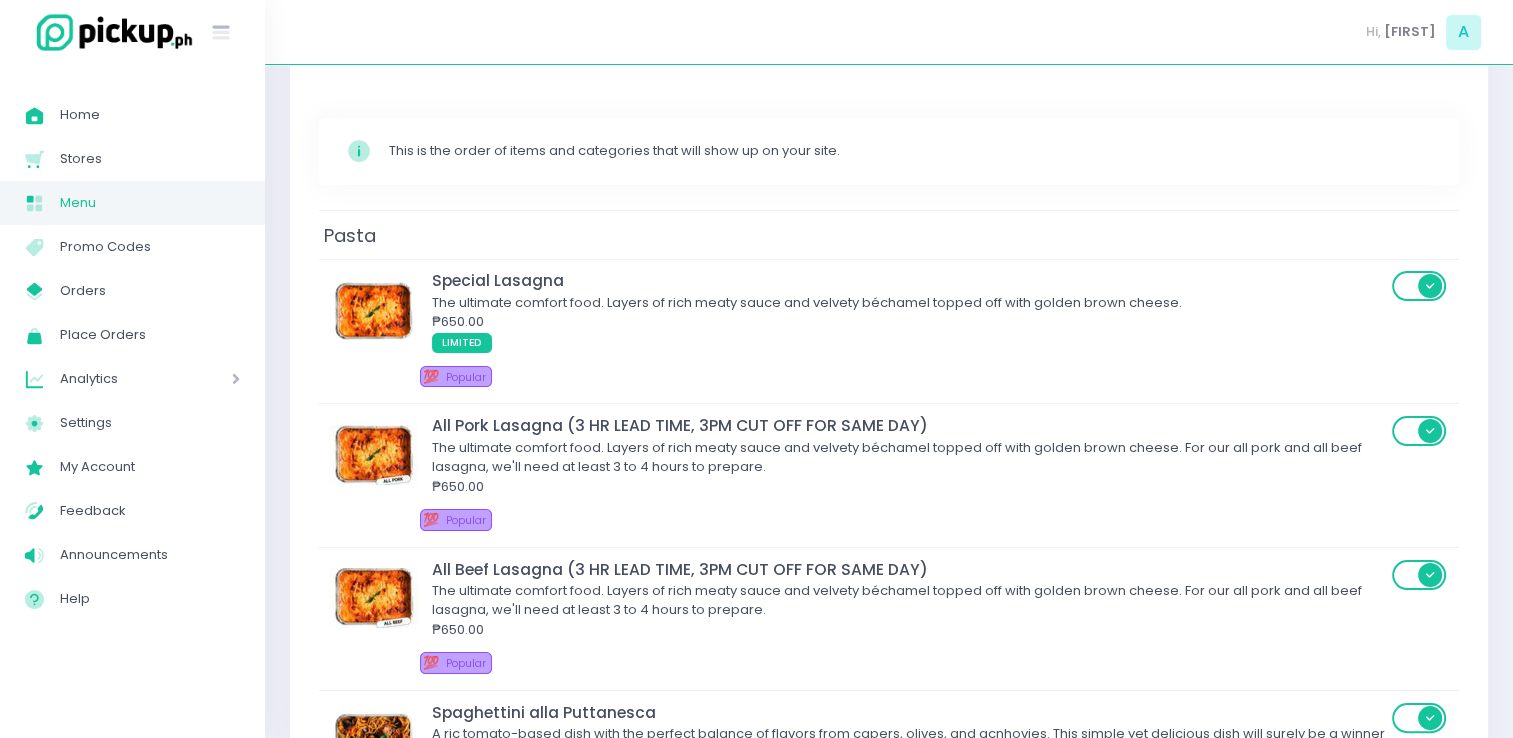 scroll, scrollTop: 195, scrollLeft: 0, axis: vertical 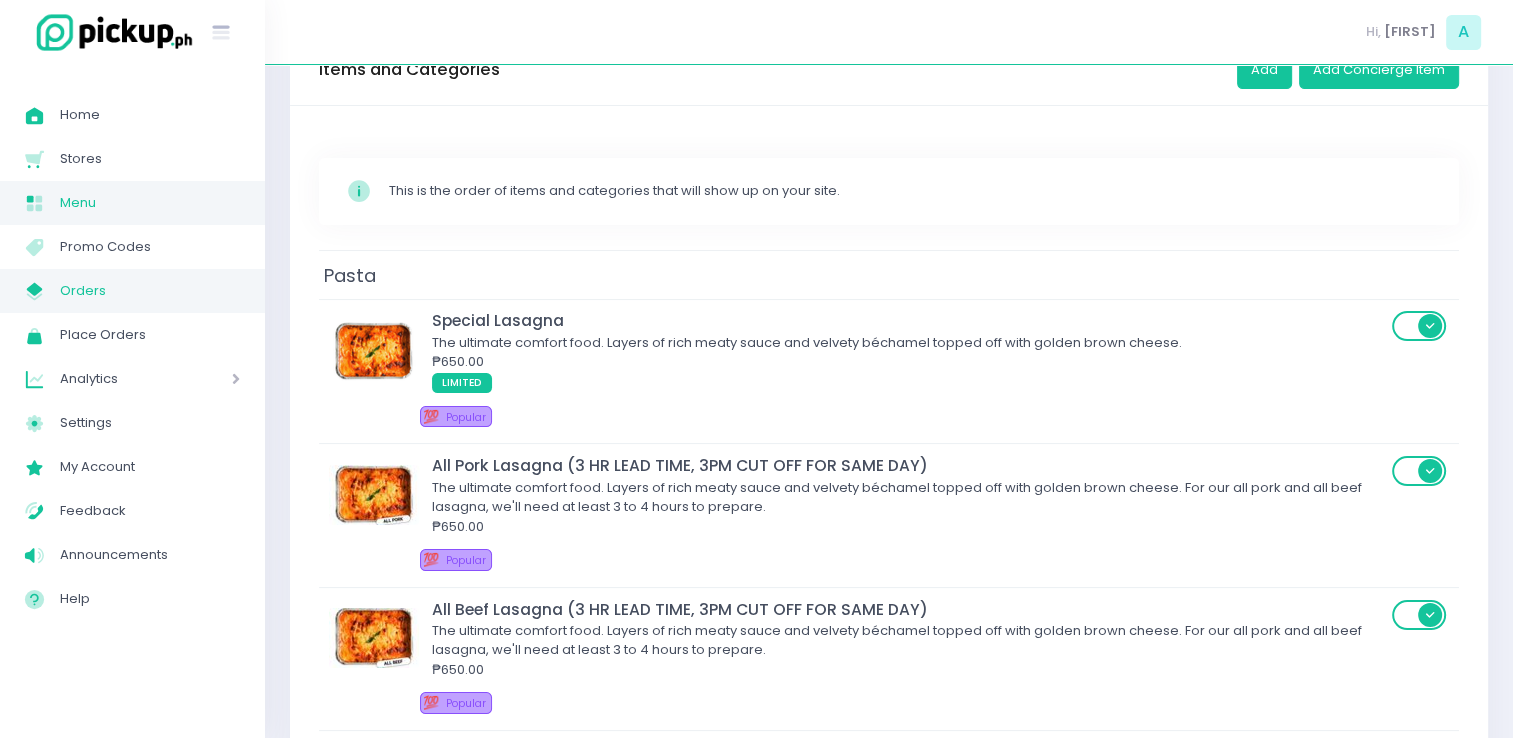 click on "My Store Created with Sketch. Orders" at bounding box center (132, 291) 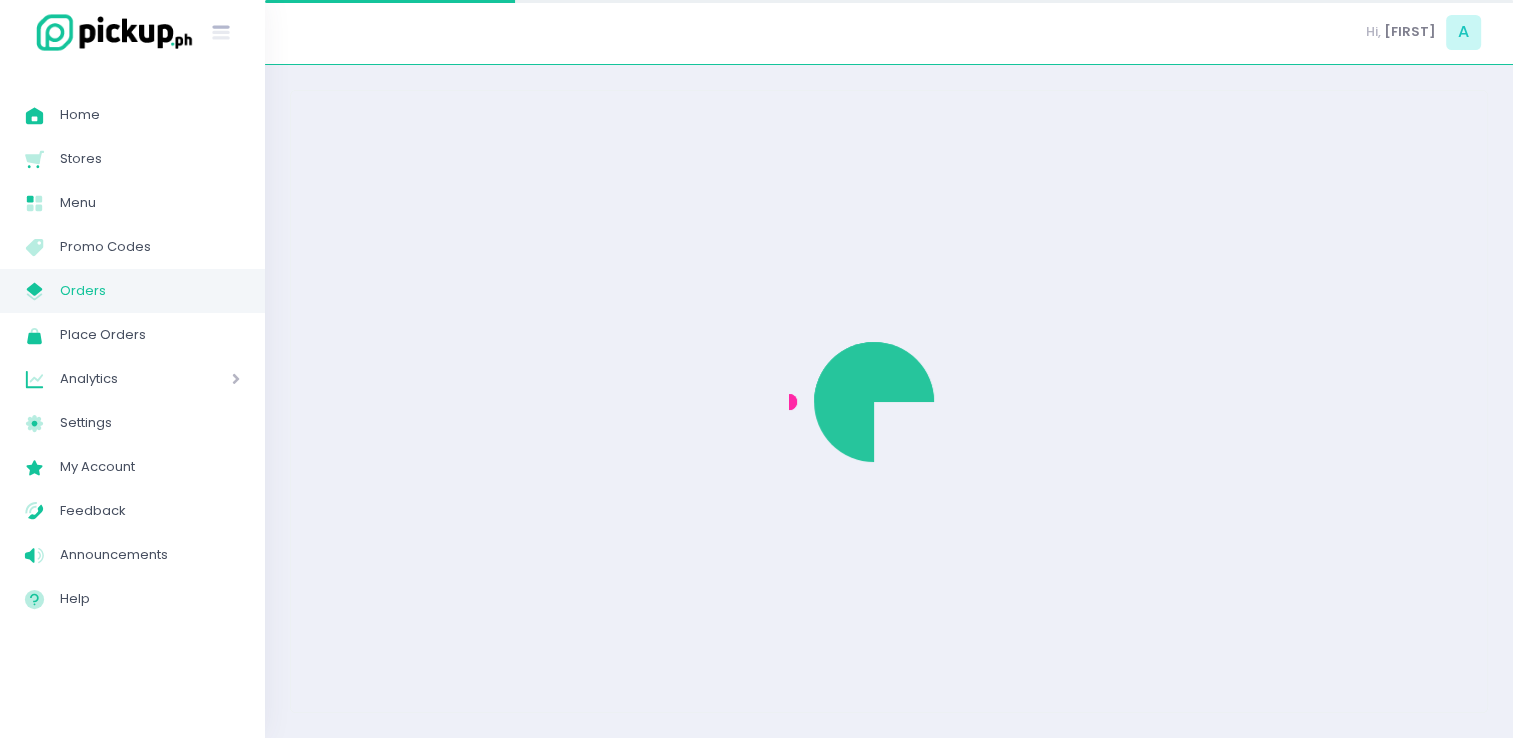 scroll, scrollTop: 0, scrollLeft: 0, axis: both 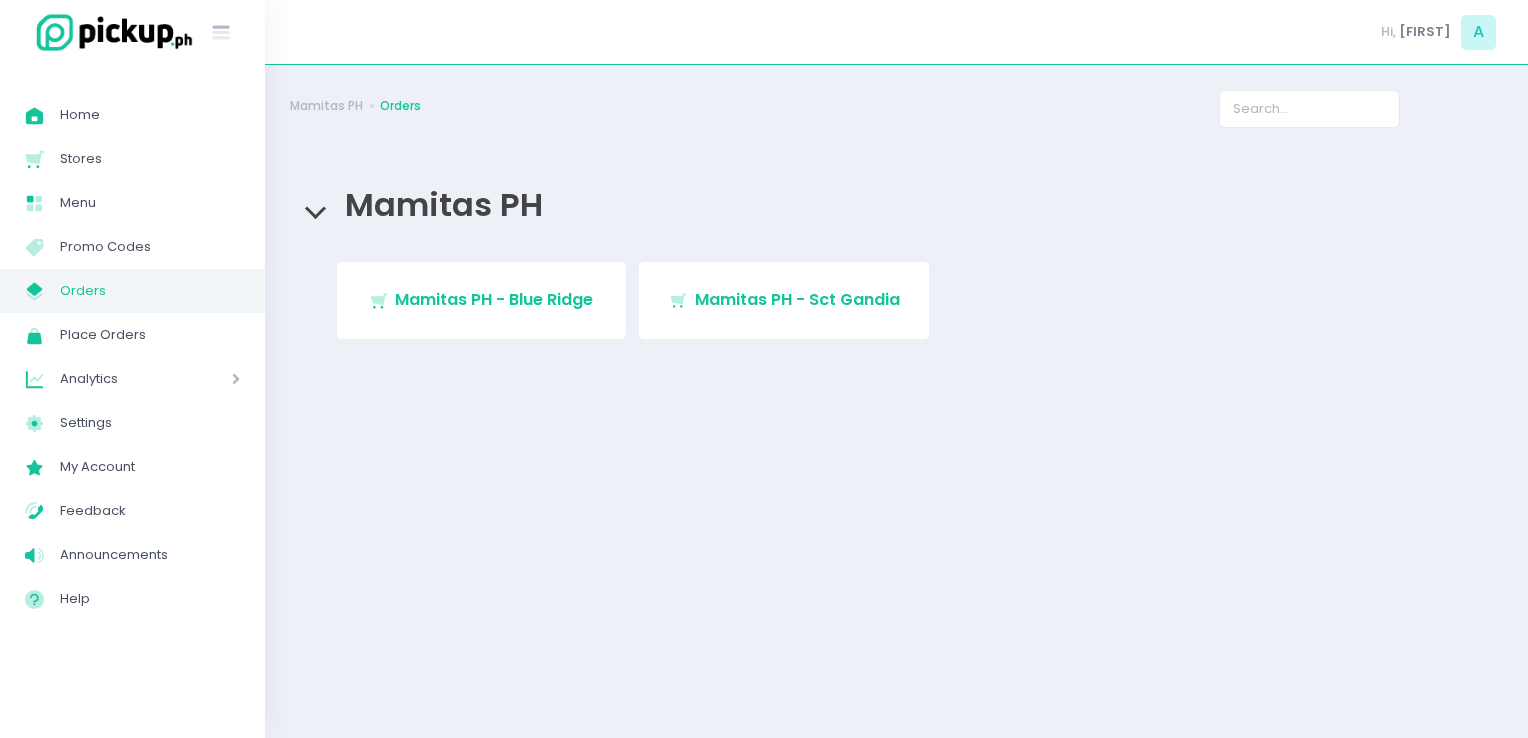click on "Stockholm-icons / Shopping / Cart1 Created with Sketch. Mamitas PH - Blue Ridge Stockholm-icons / Shopping / Cart1 Created with Sketch. Mamitas PH - Sct Gandia" at bounding box center [896, 316] 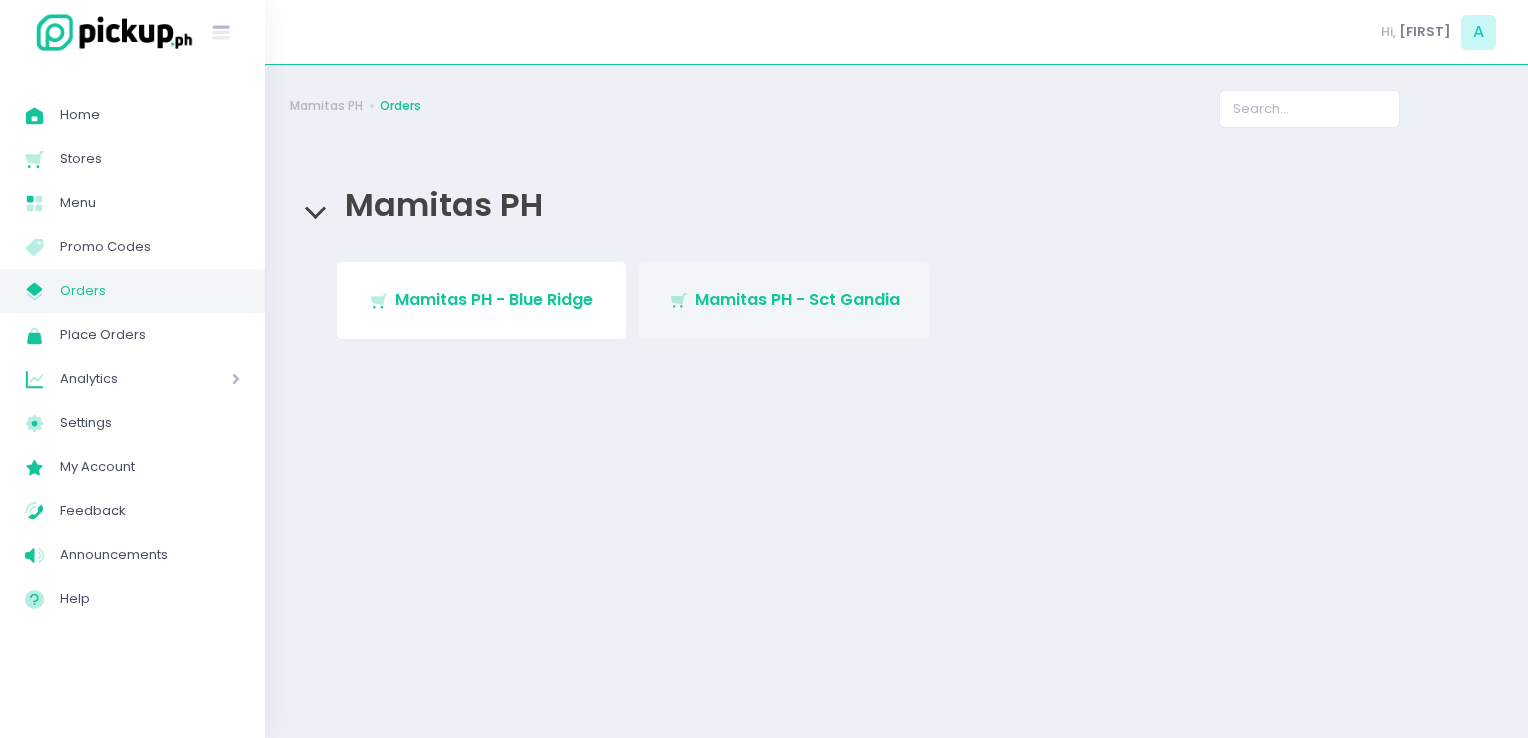 click on "Stockholm-icons / Shopping / Cart1 Created with Sketch. Mamitas PH - Sct Gandia" at bounding box center [784, 300] 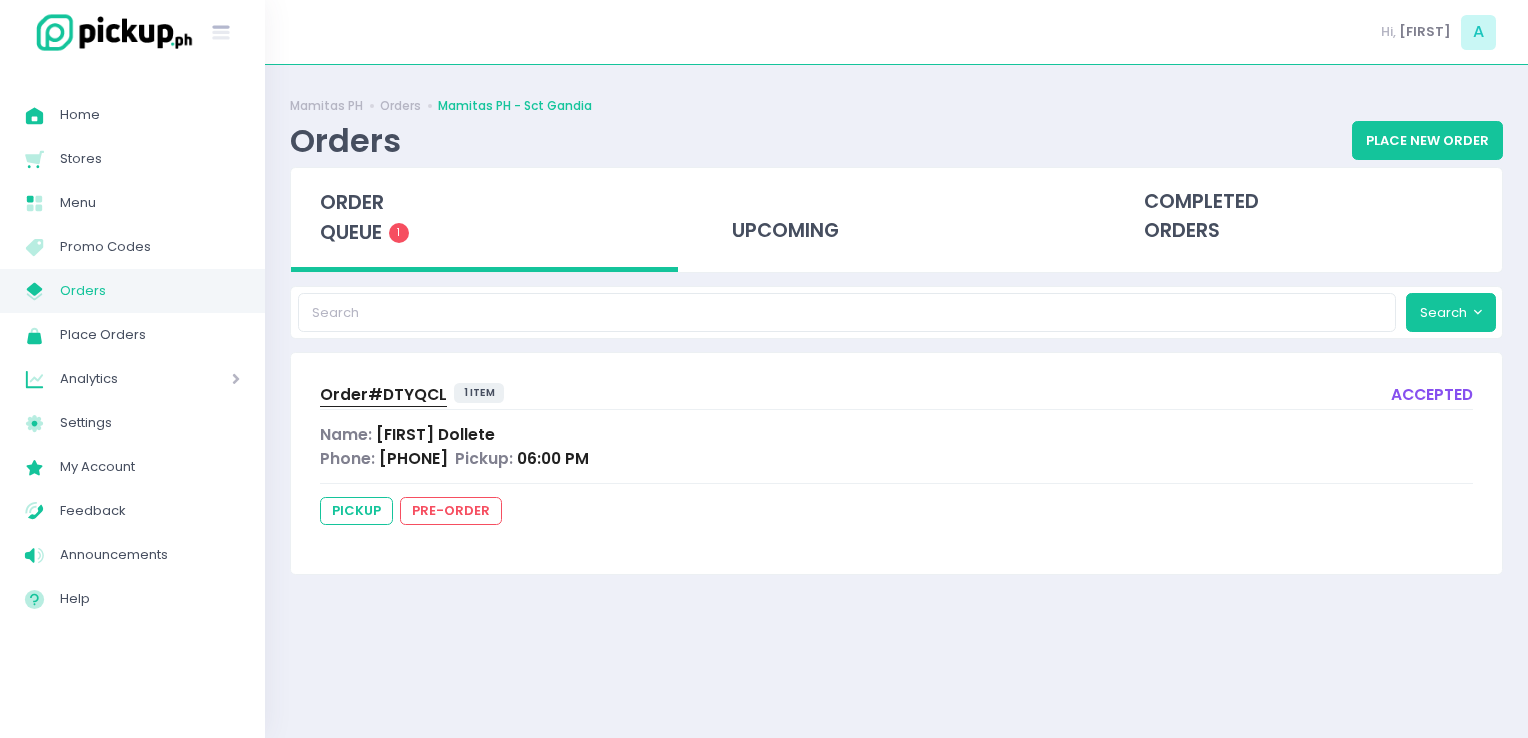 click on "Orders" at bounding box center (150, 291) 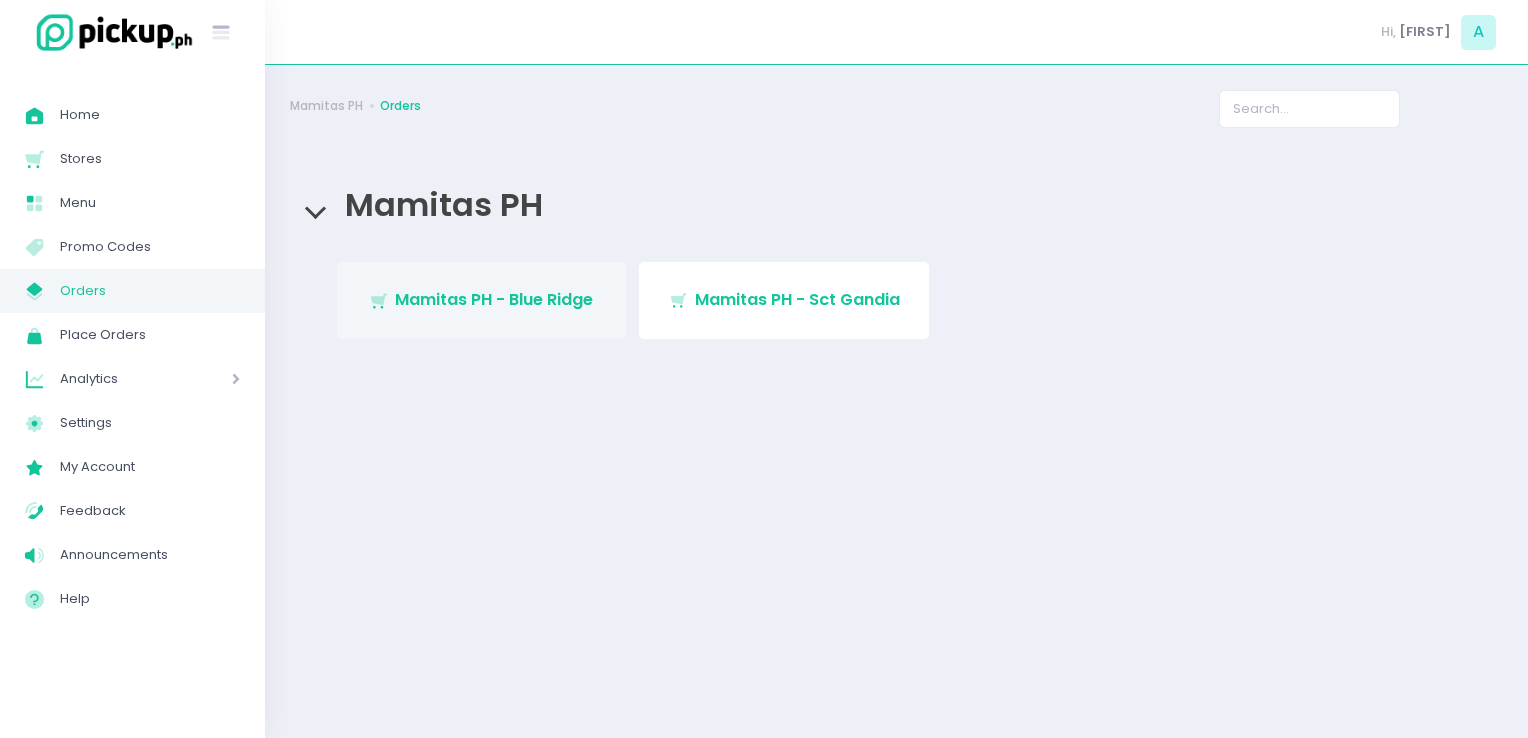 click on "Mamitas PH - Blue Ridge" at bounding box center (494, 299) 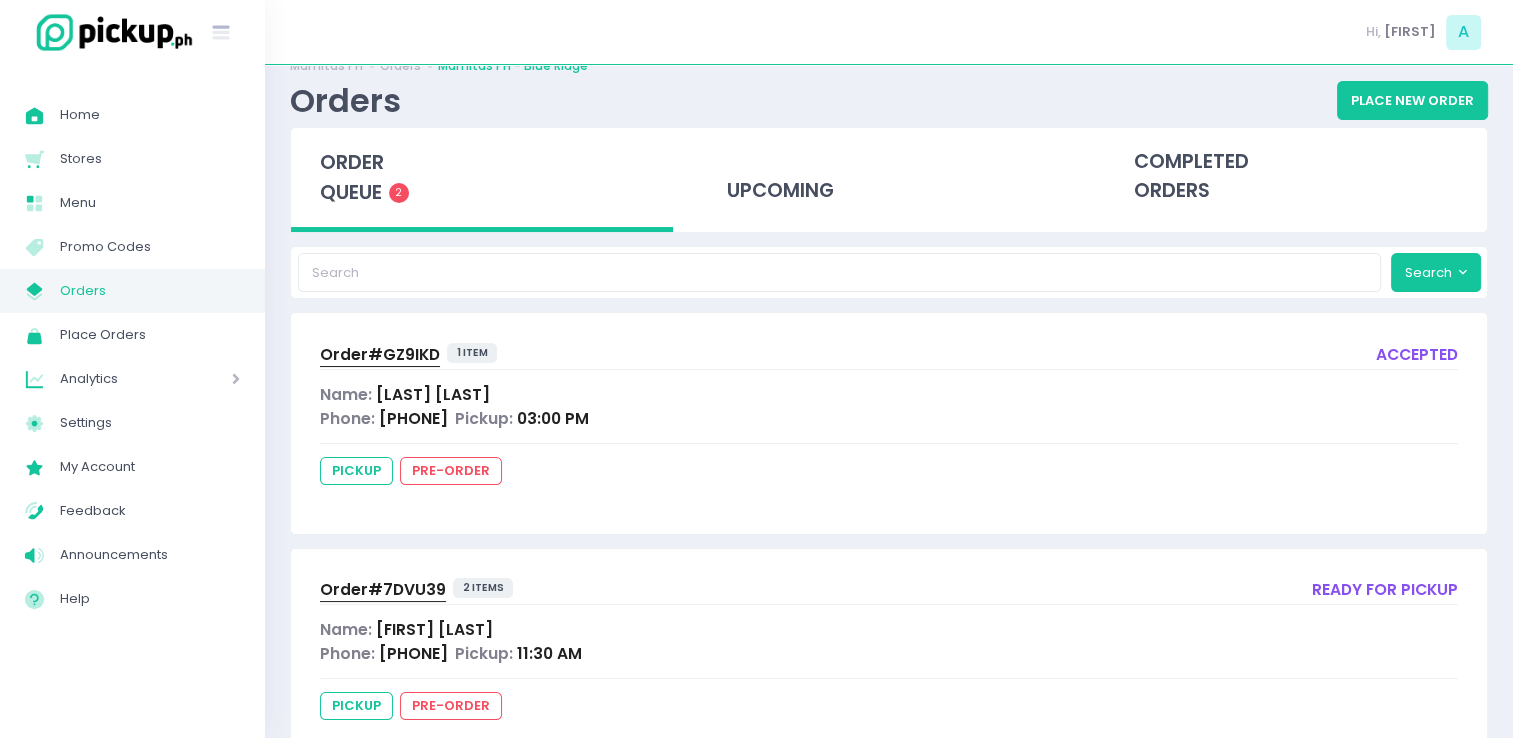 scroll, scrollTop: 106, scrollLeft: 0, axis: vertical 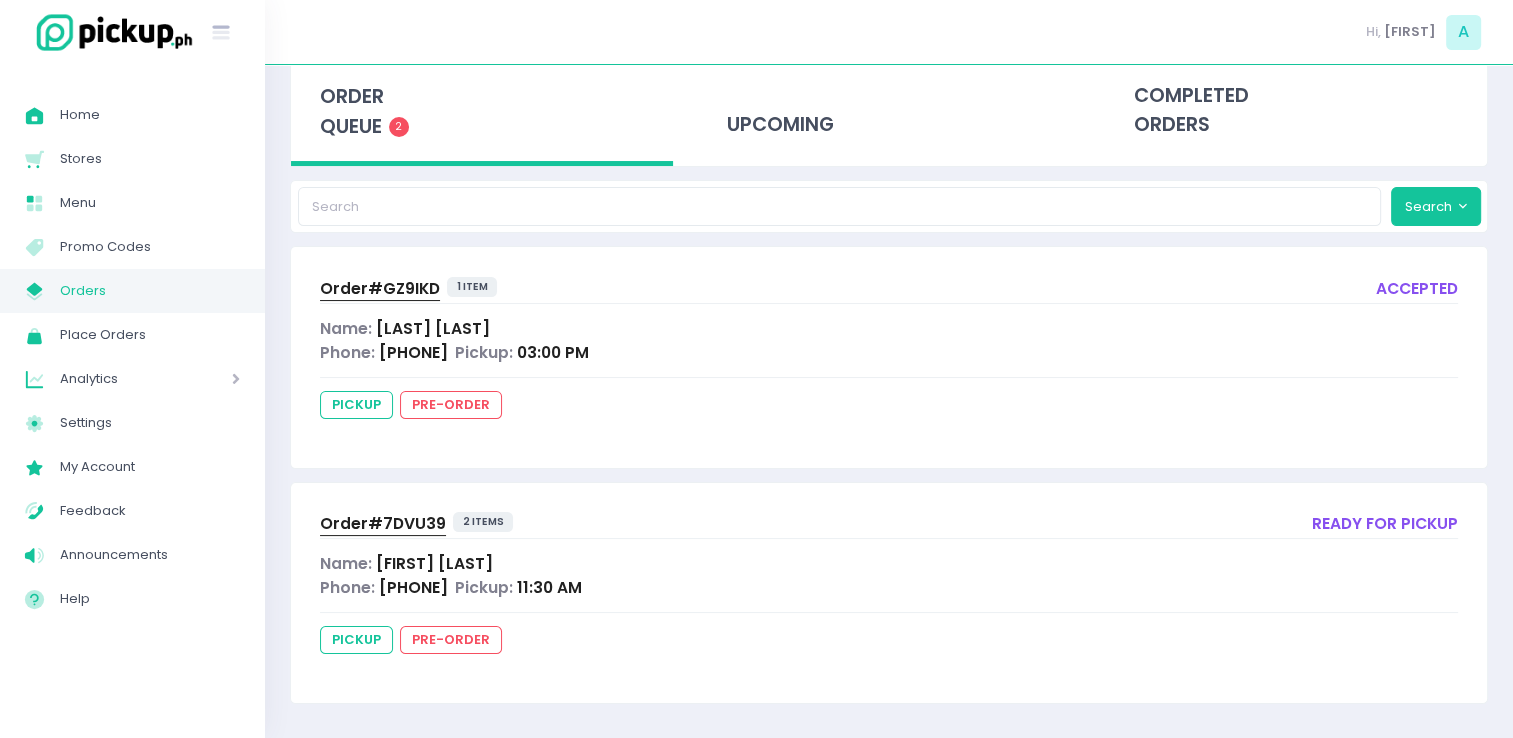 click on "My Store Created with Sketch." at bounding box center [42, 291] 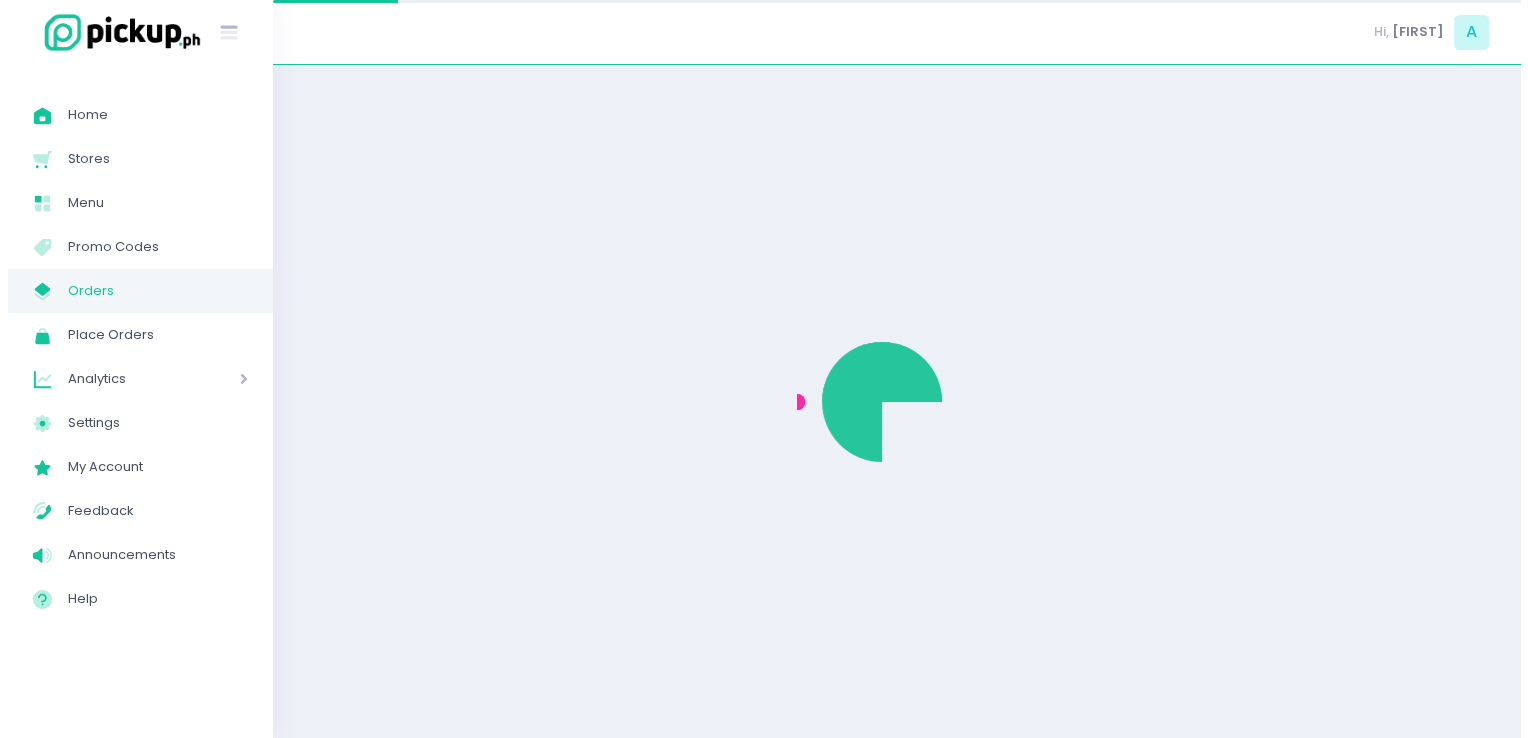 scroll, scrollTop: 0, scrollLeft: 0, axis: both 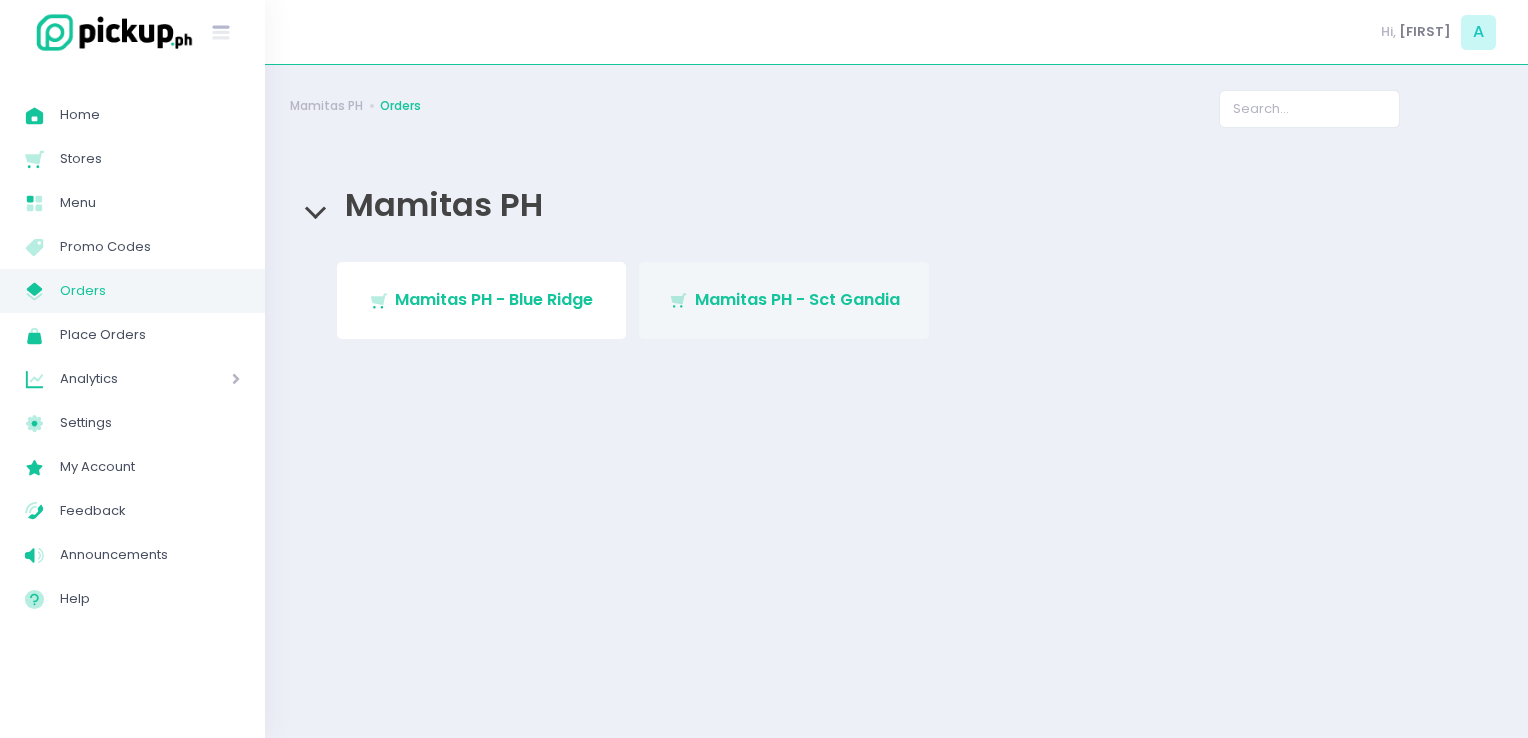 click on "Stockholm-icons / Shopping / Cart1 Created with Sketch. Mamitas PH - Sct Gandia" at bounding box center [784, 300] 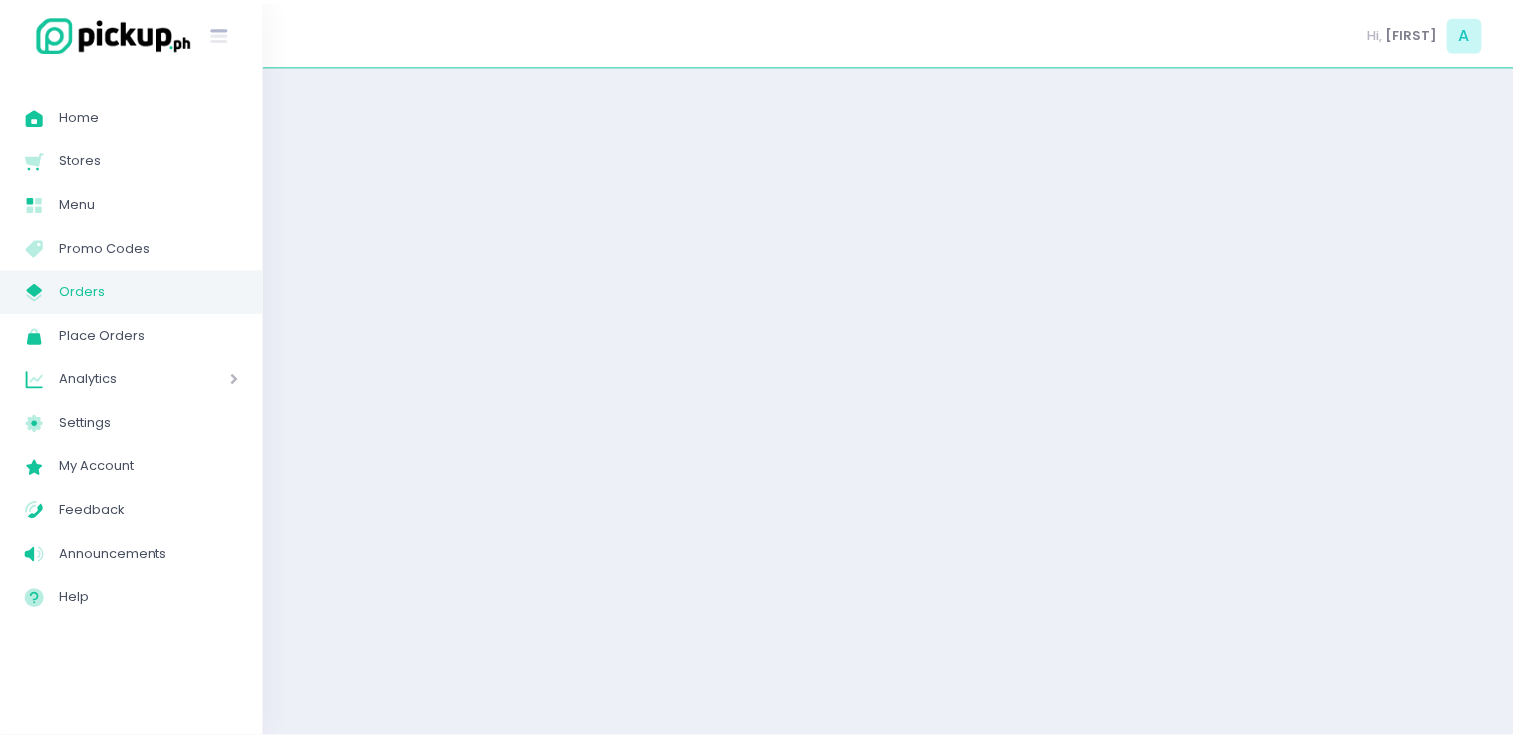 scroll, scrollTop: 0, scrollLeft: 0, axis: both 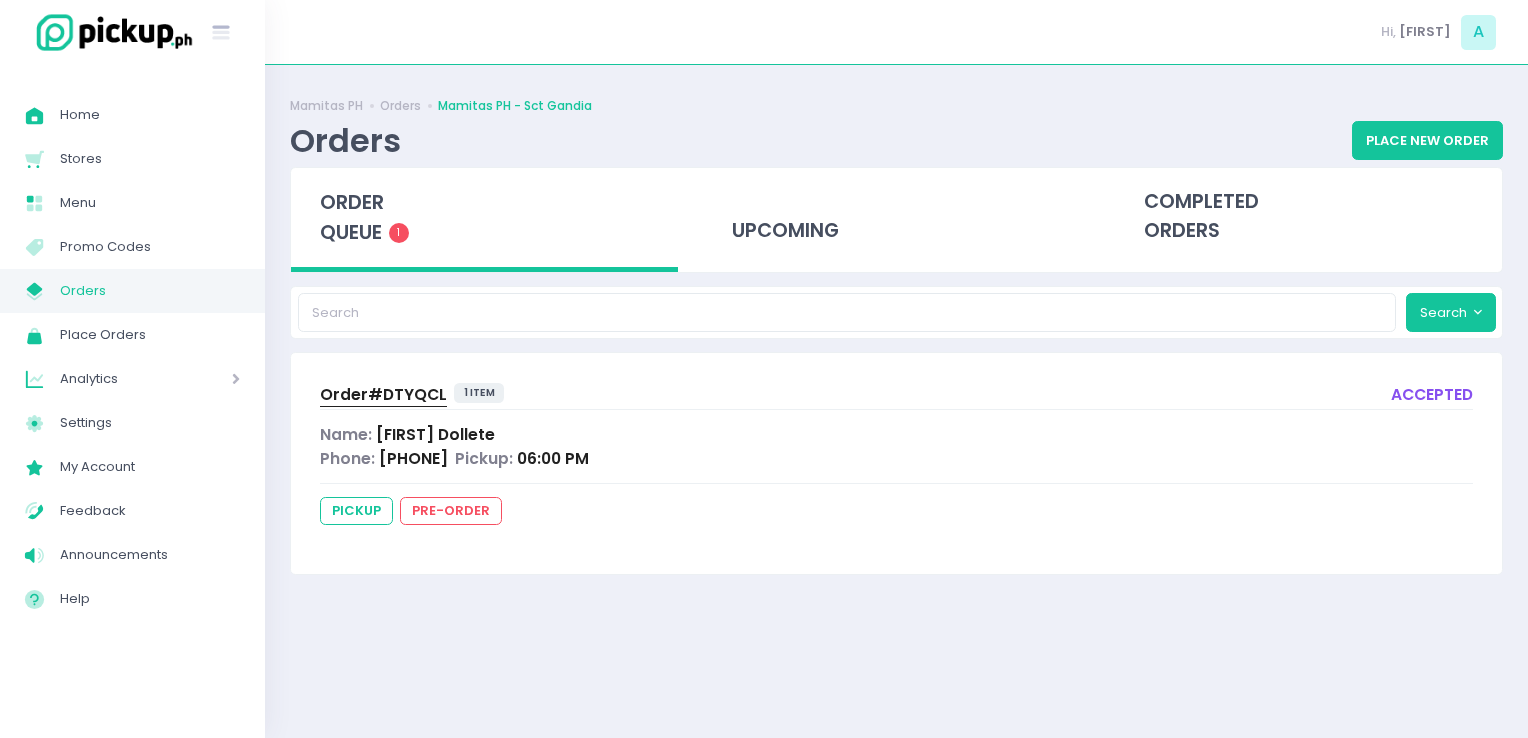 click on "Orders" at bounding box center [150, 291] 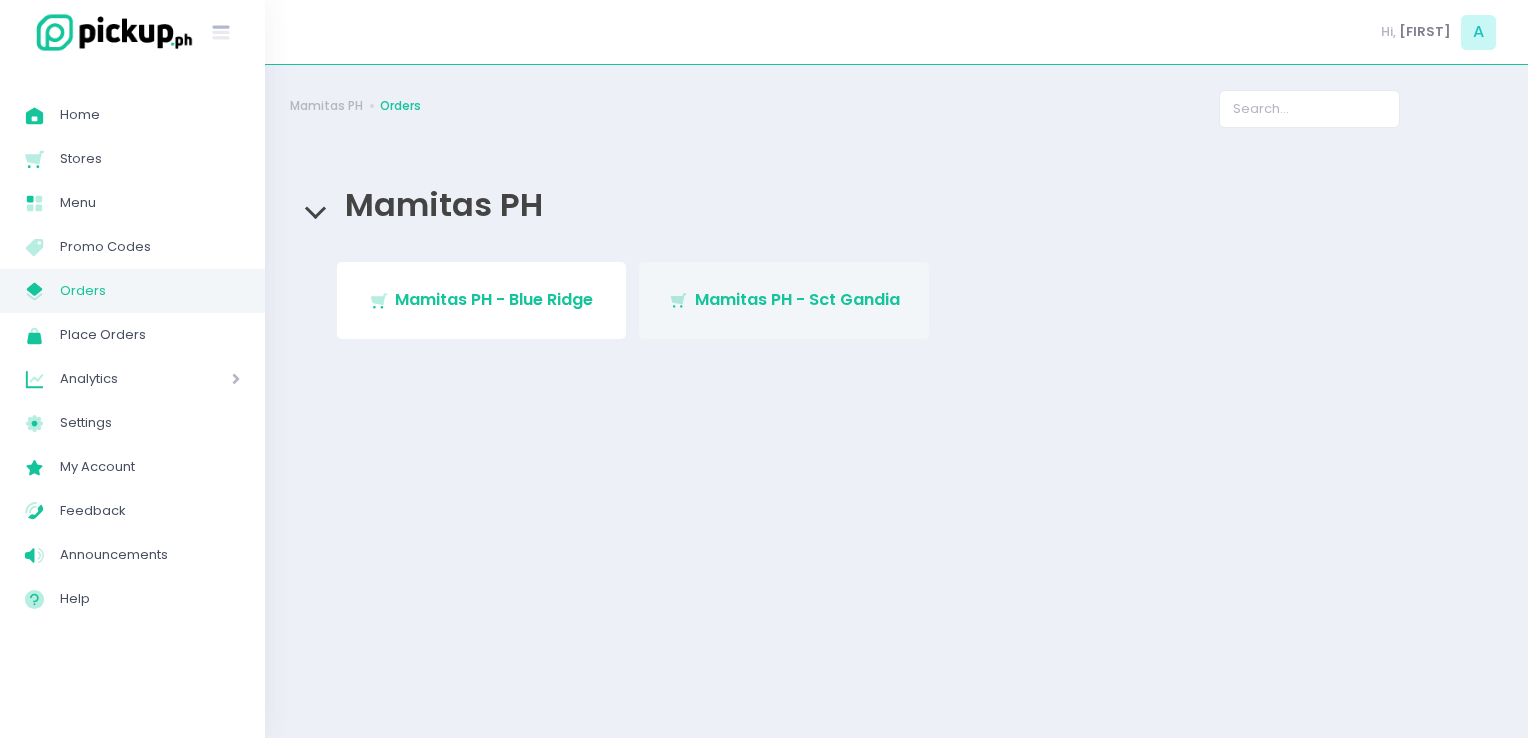 click on "Stockholm-icons / Shopping / Cart1 Created with Sketch. Mamitas PH - Sct Gandia" at bounding box center (784, 300) 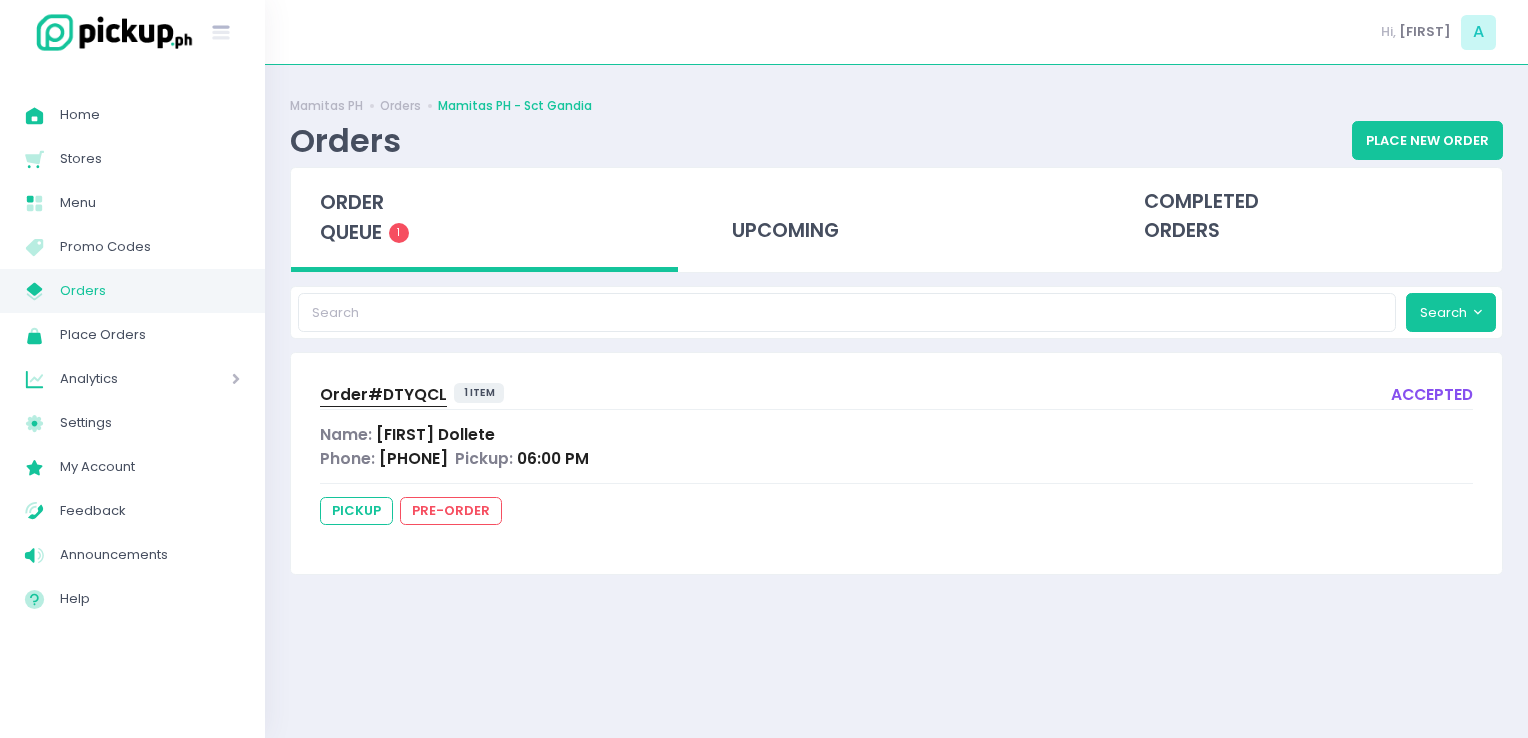 click on "Orders" at bounding box center [150, 291] 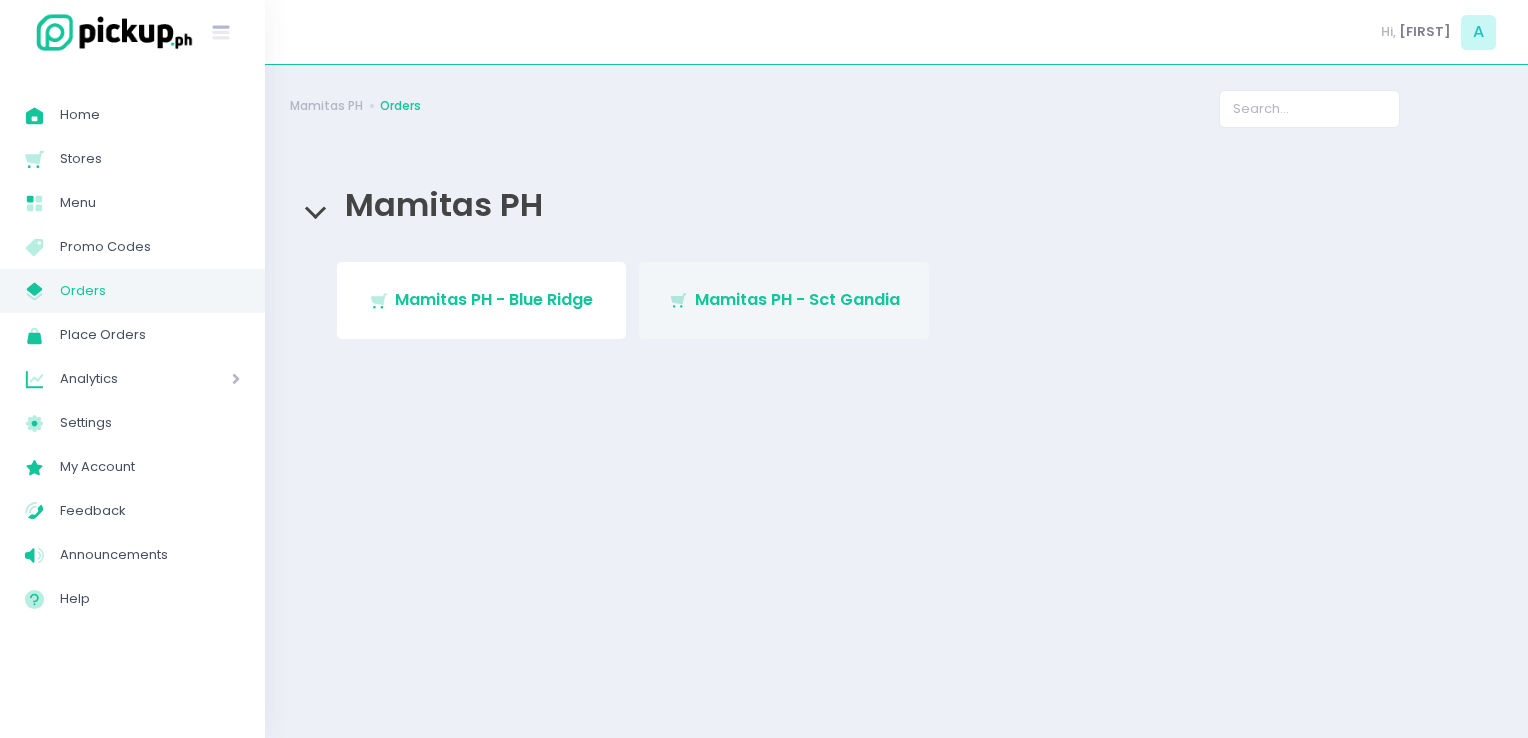 click on "Stockholm-icons / Shopping / Cart1 Created with Sketch. Mamitas PH - Sct Gandia" at bounding box center (784, 300) 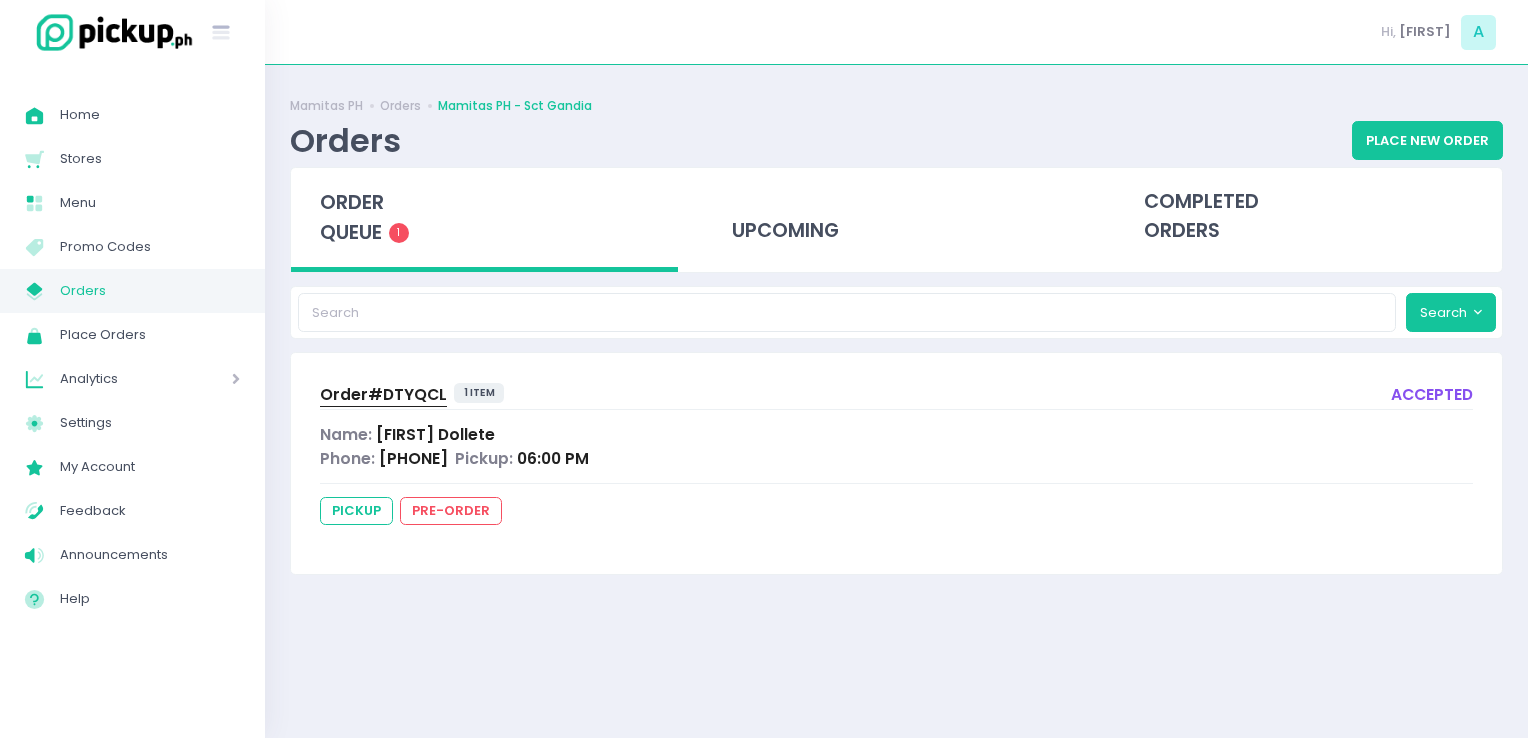 click on "My Store Created with Sketch." at bounding box center (42, 291) 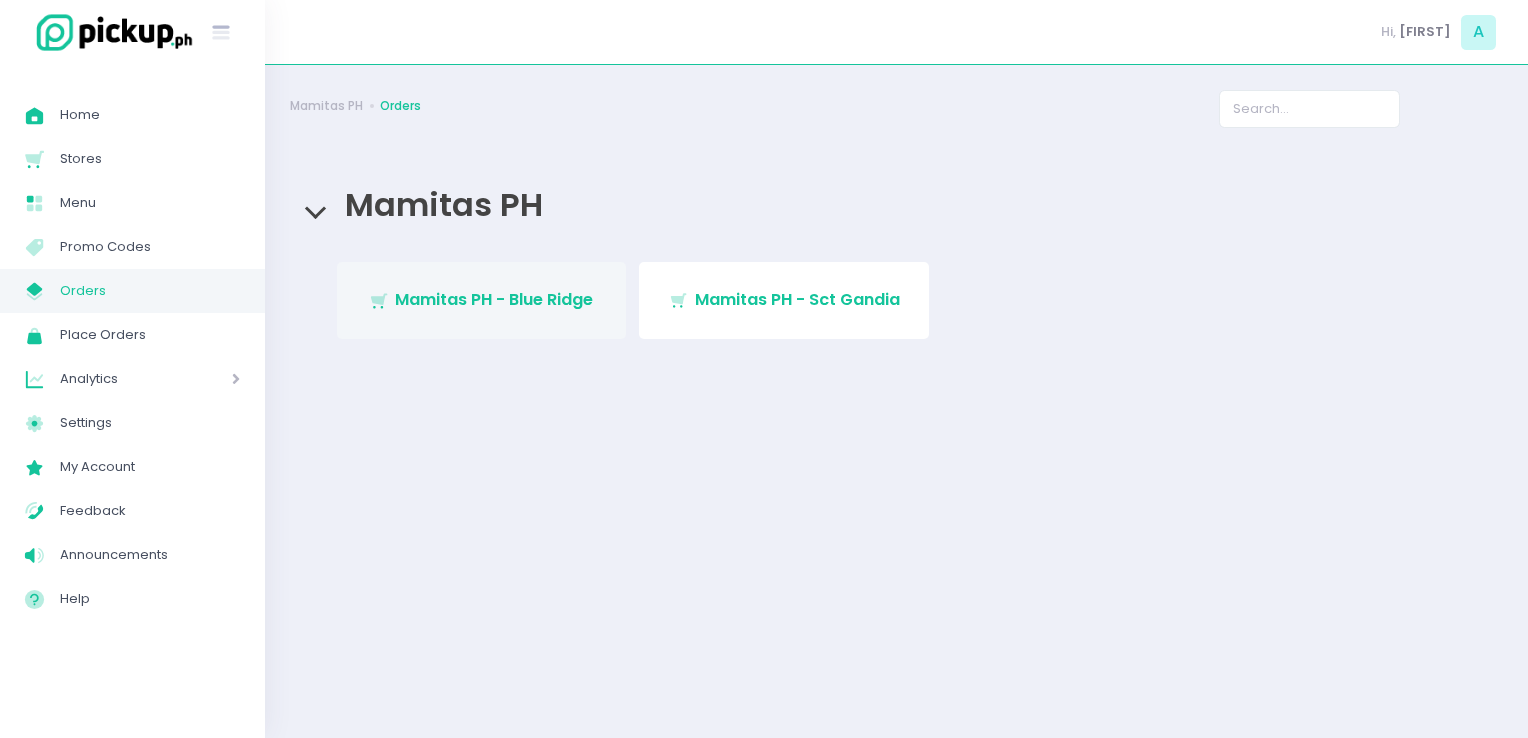 click on "Mamitas PH - Blue Ridge" at bounding box center [494, 299] 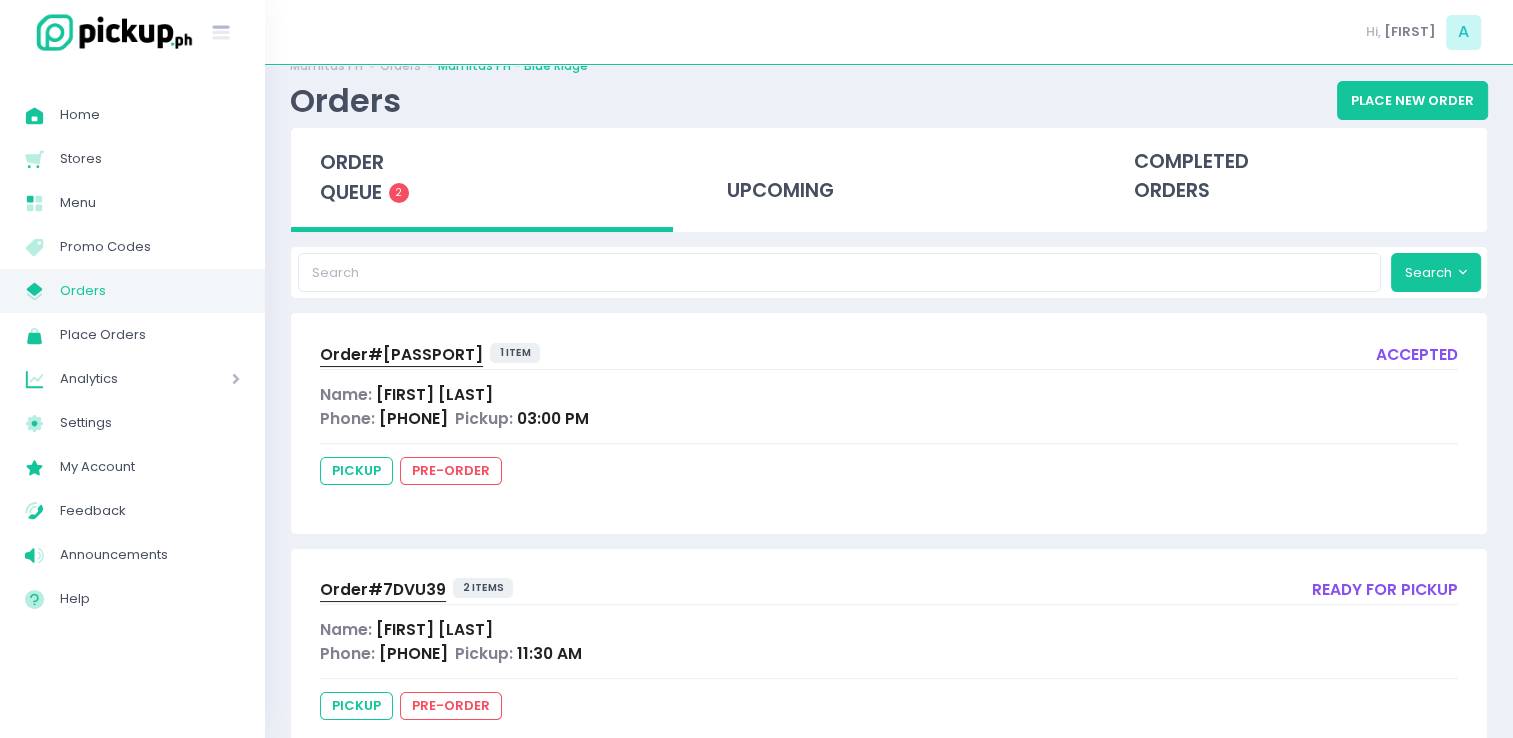 scroll, scrollTop: 80, scrollLeft: 0, axis: vertical 